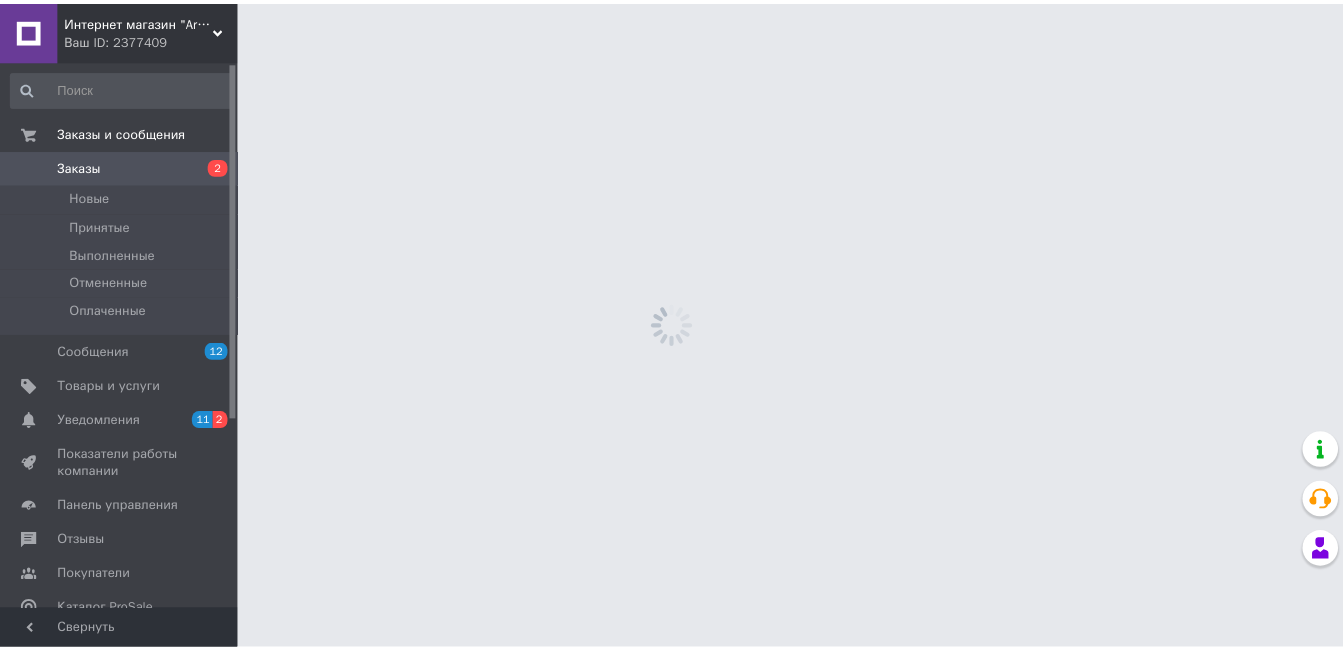 scroll, scrollTop: 0, scrollLeft: 0, axis: both 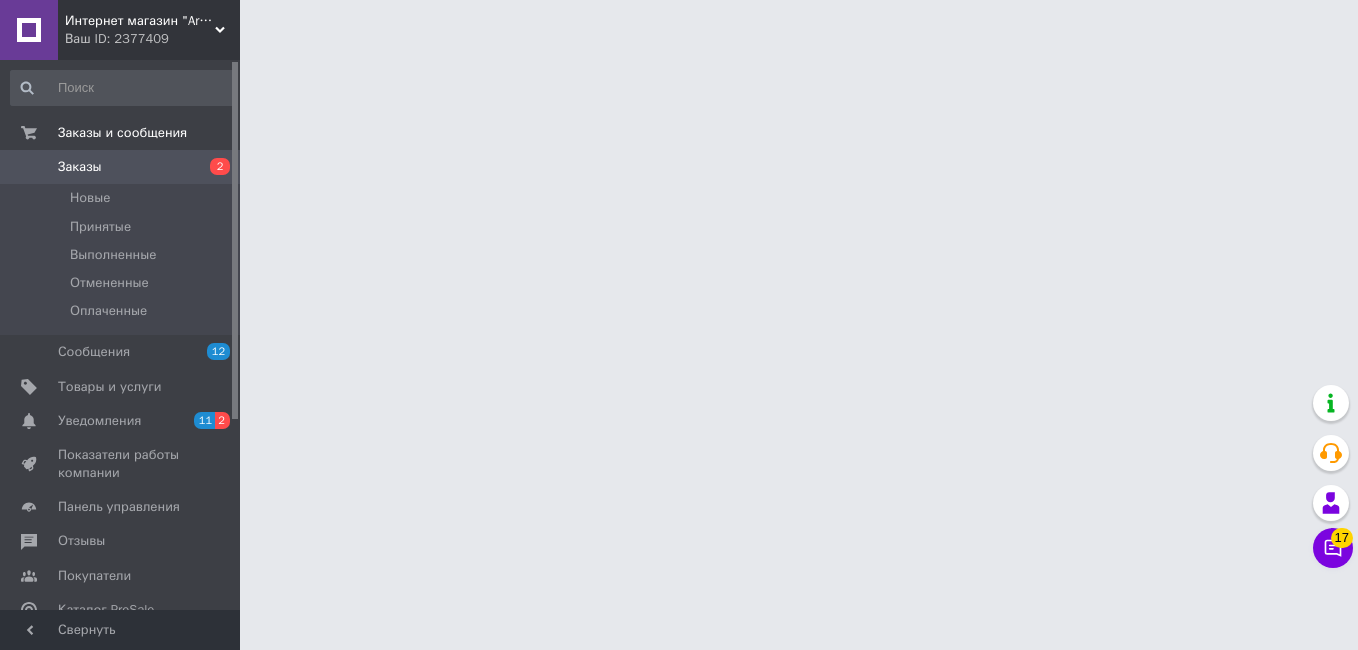 click on "Интернет магазин "Aroma Glamour"" at bounding box center [140, 21] 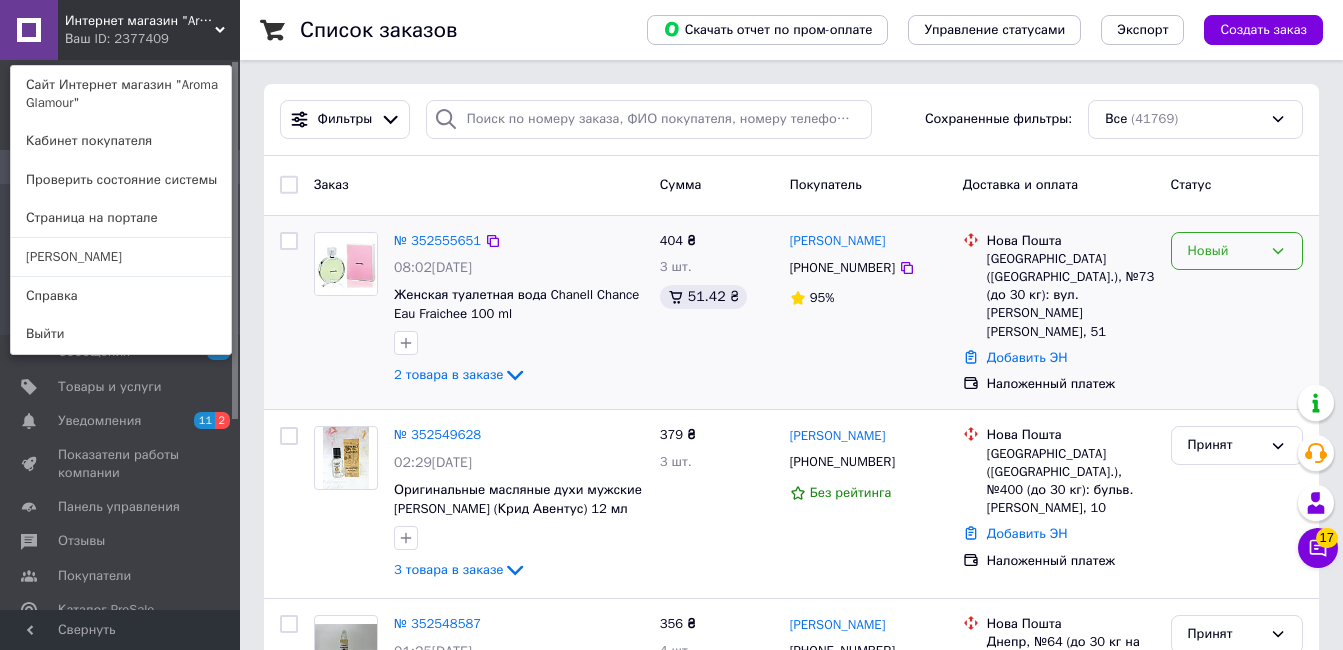click on "Новый" at bounding box center (1225, 251) 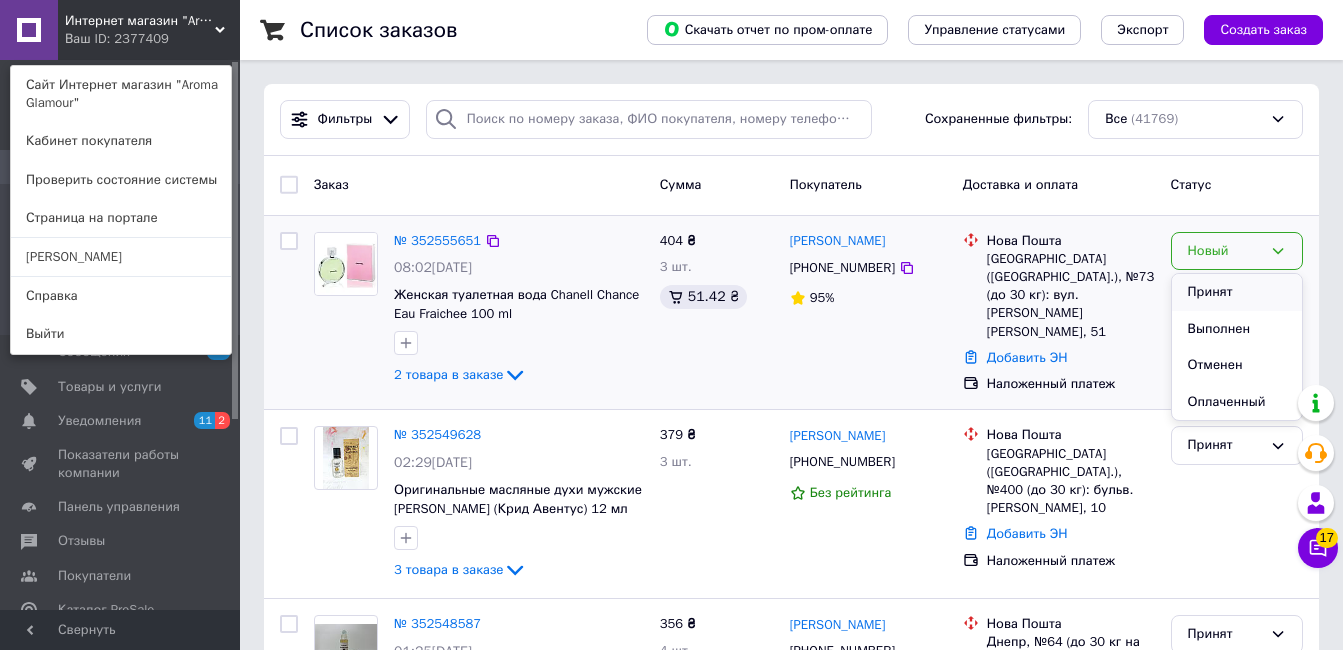 click on "Принят" at bounding box center (1237, 292) 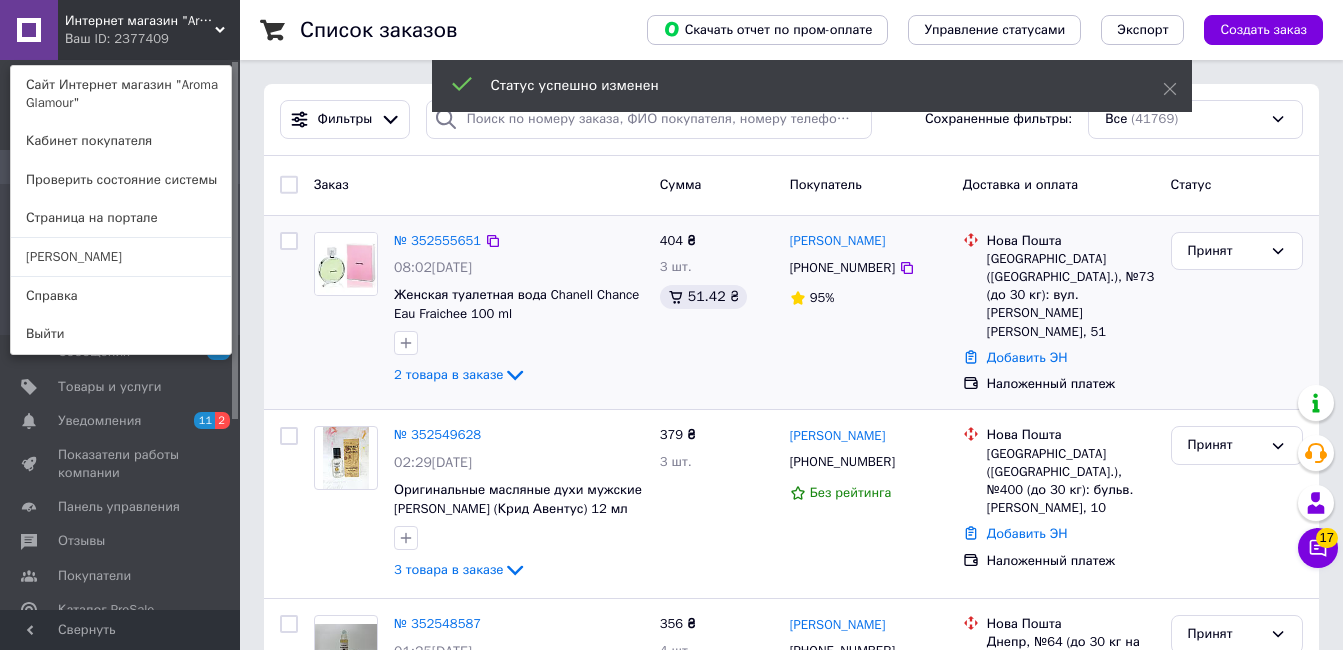 click on "Интернет магазин "Aroma Glamour"" at bounding box center [140, 21] 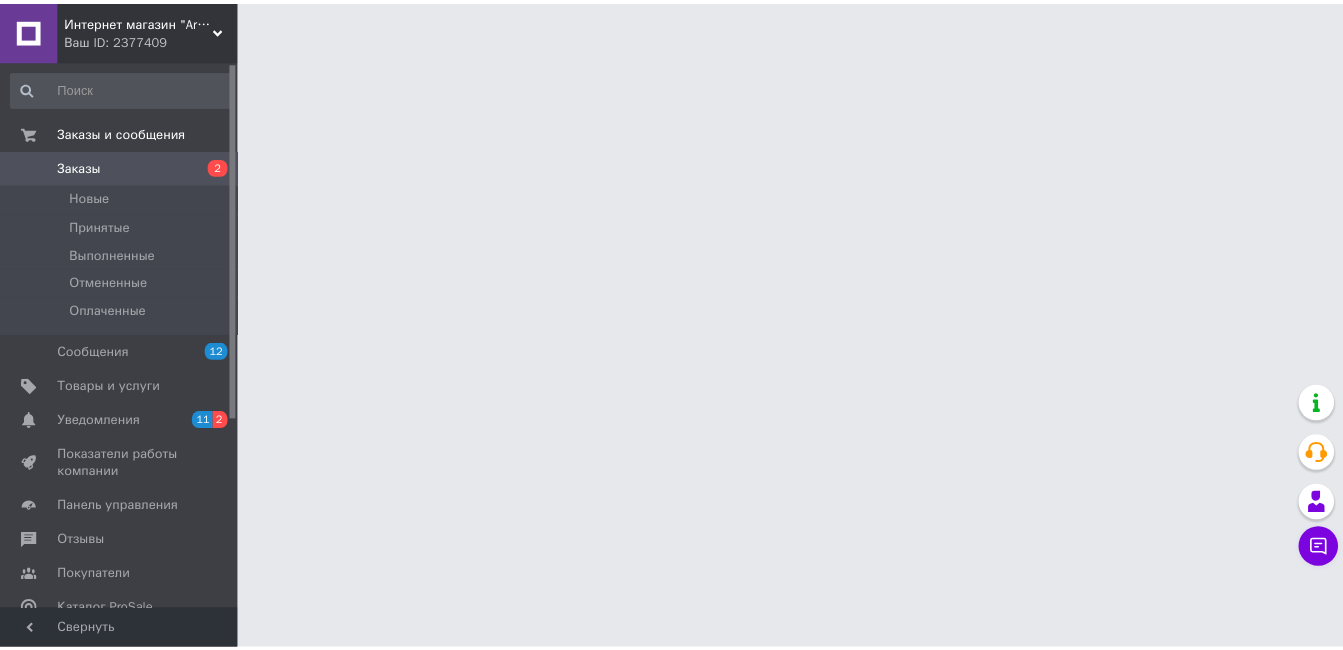 scroll, scrollTop: 0, scrollLeft: 0, axis: both 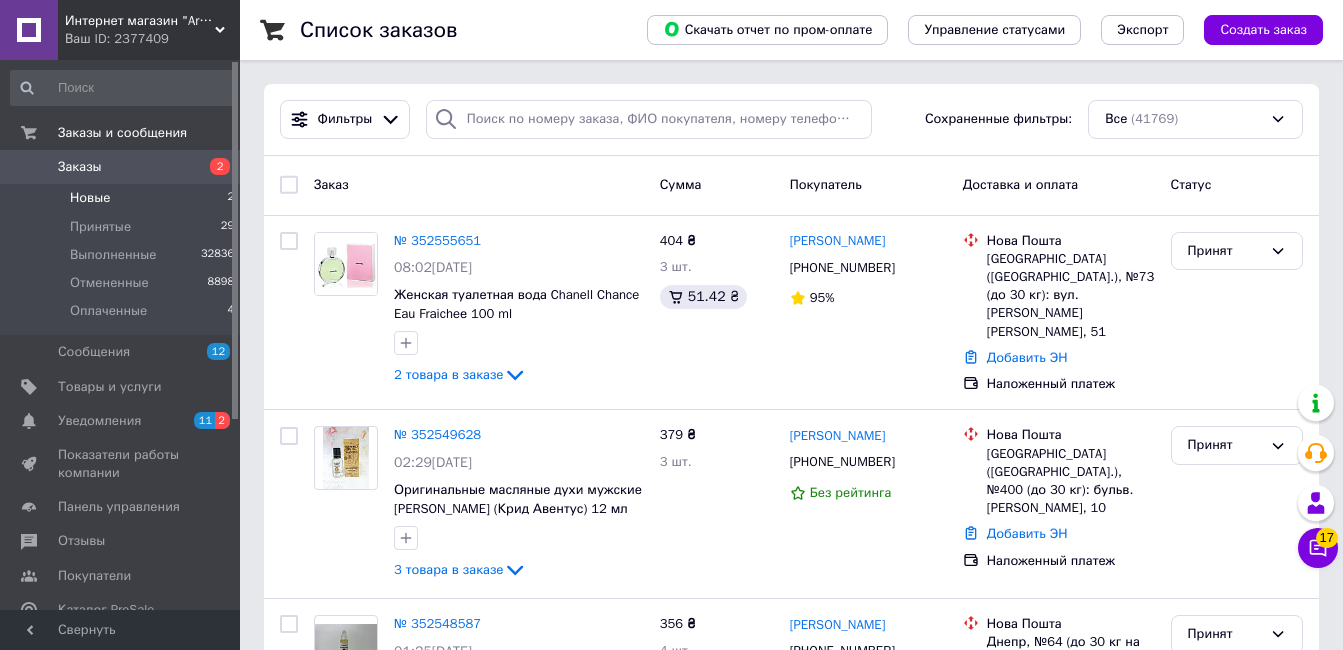 click on "Новые" at bounding box center (90, 198) 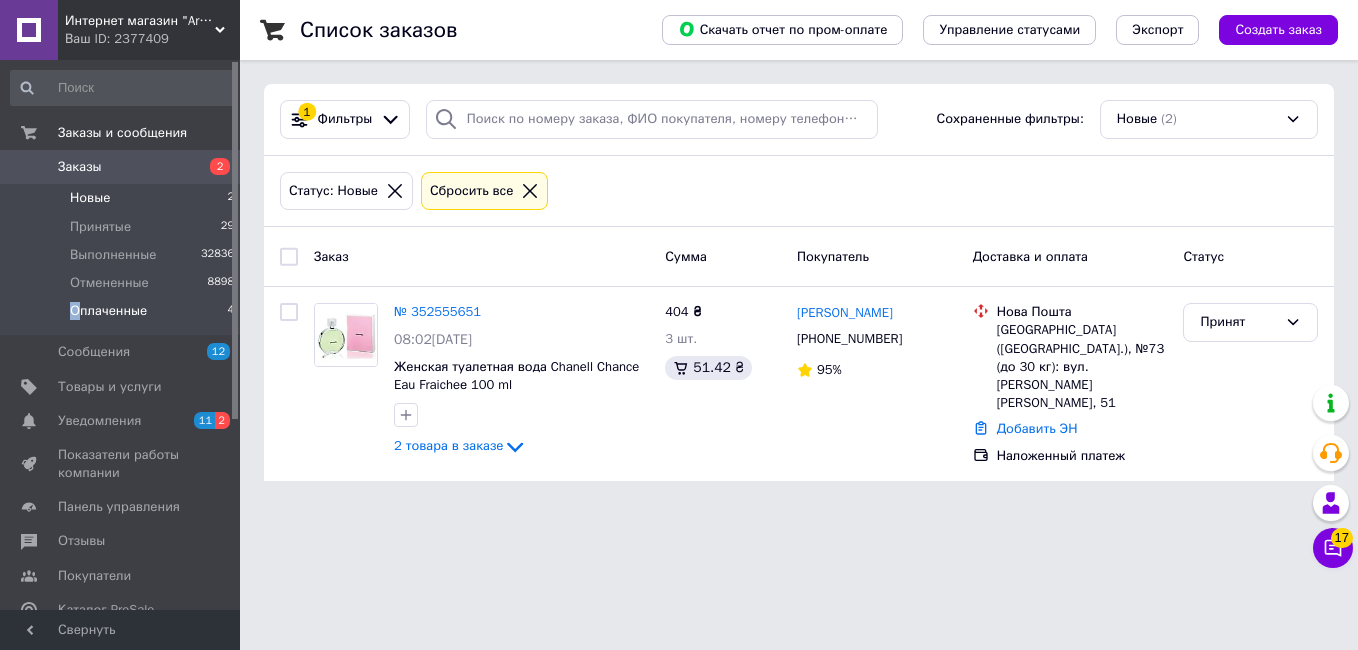 click on "Оплаченные" at bounding box center [108, 311] 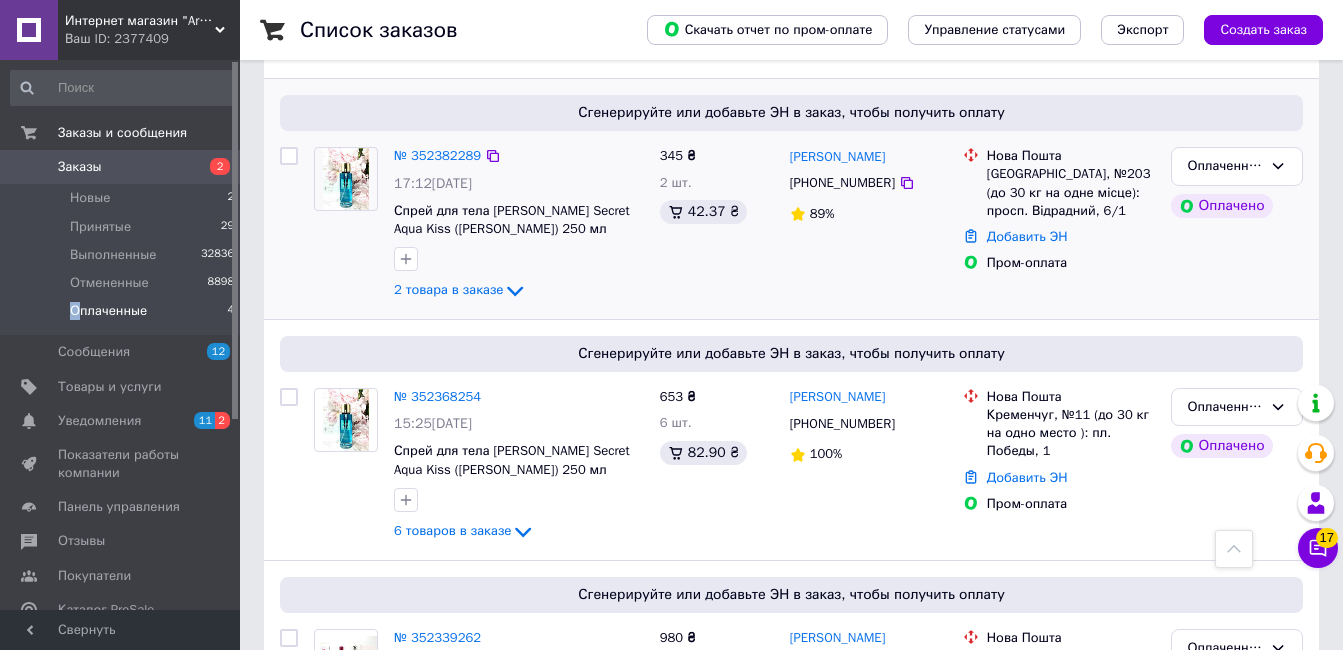 scroll, scrollTop: 0, scrollLeft: 0, axis: both 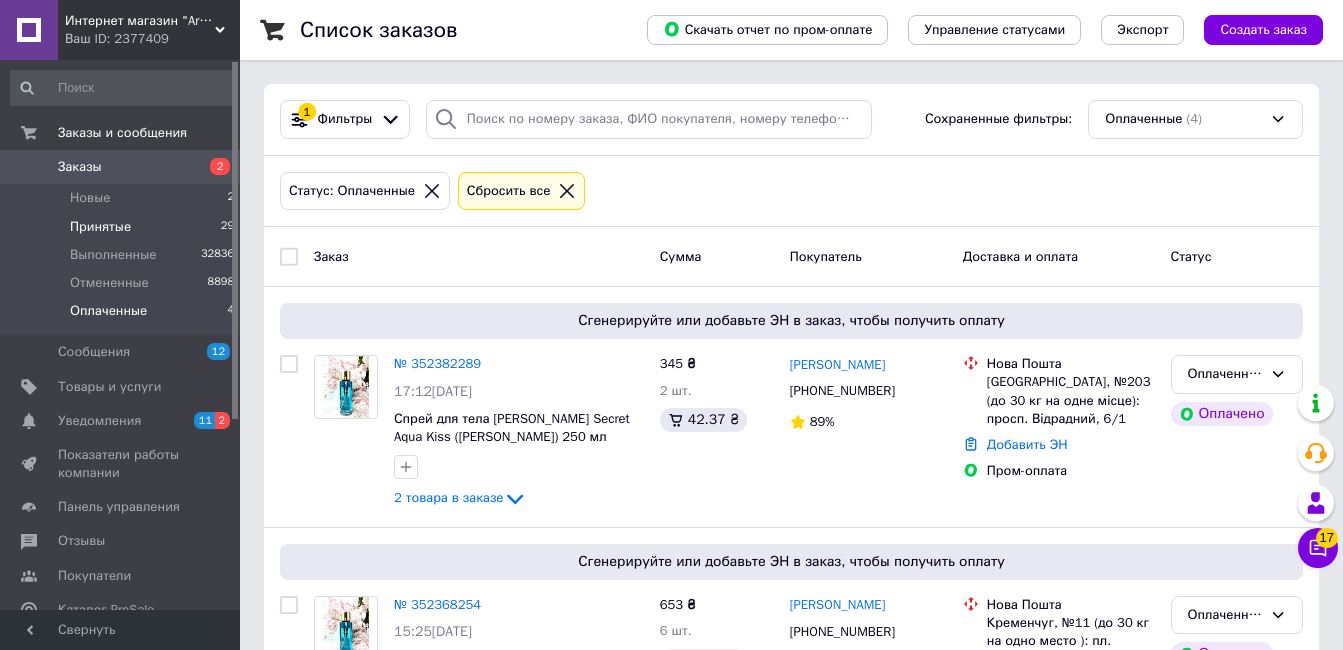 click on "Принятые" at bounding box center [100, 227] 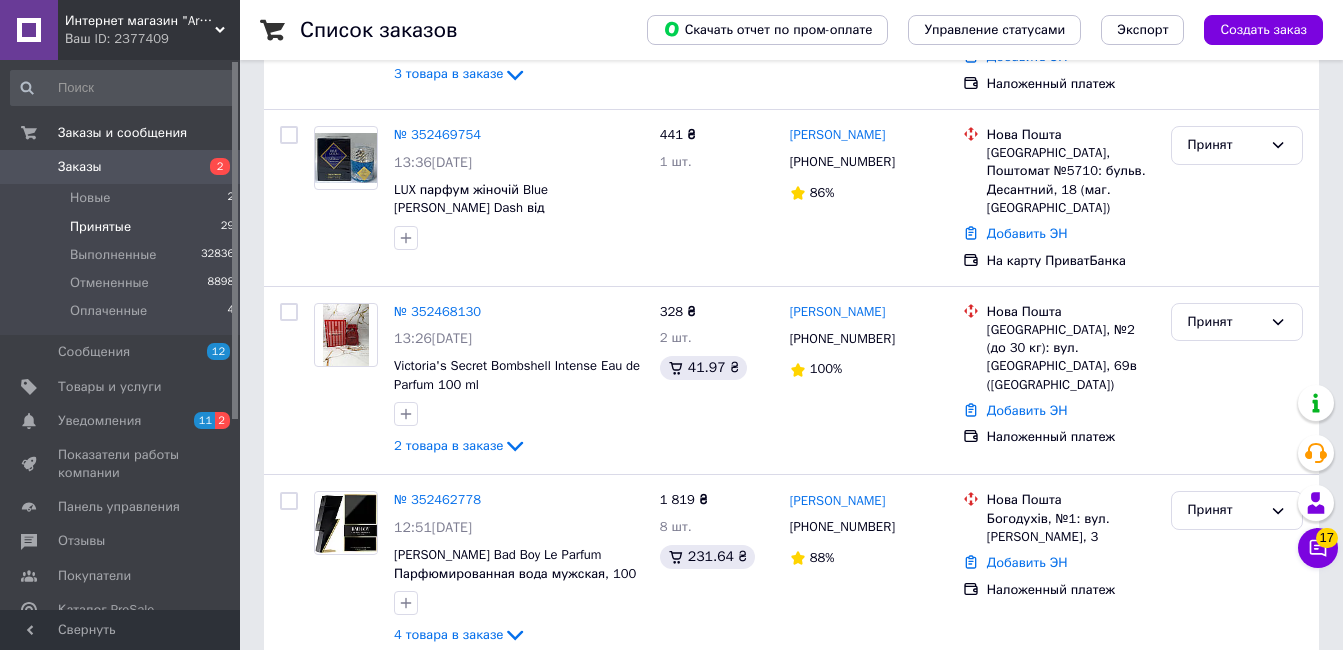 scroll, scrollTop: 3413, scrollLeft: 0, axis: vertical 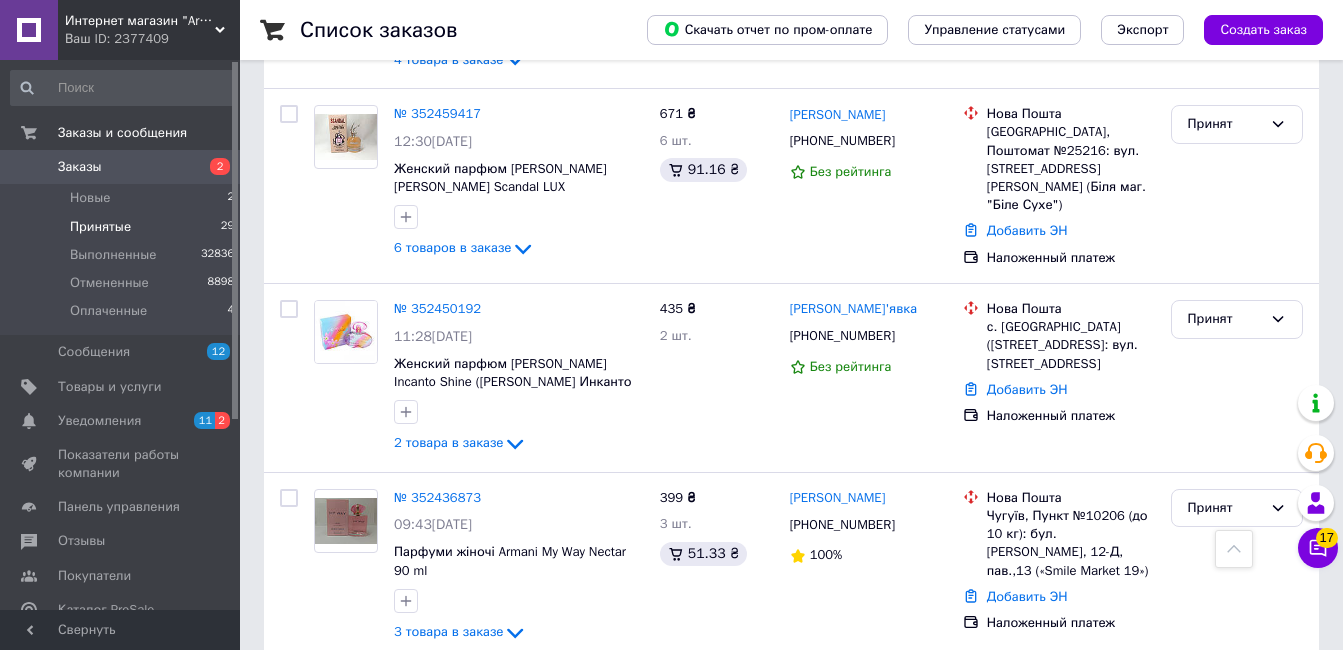 click on "2" at bounding box center (327, 706) 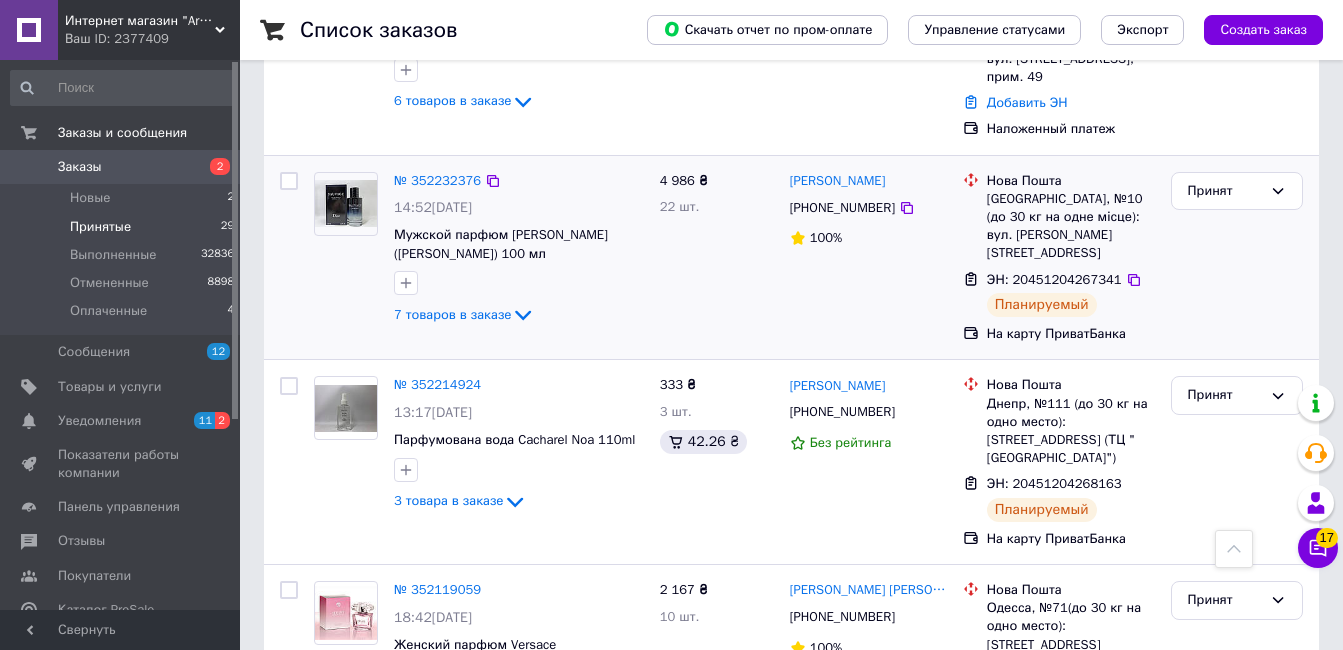 scroll, scrollTop: 1180, scrollLeft: 0, axis: vertical 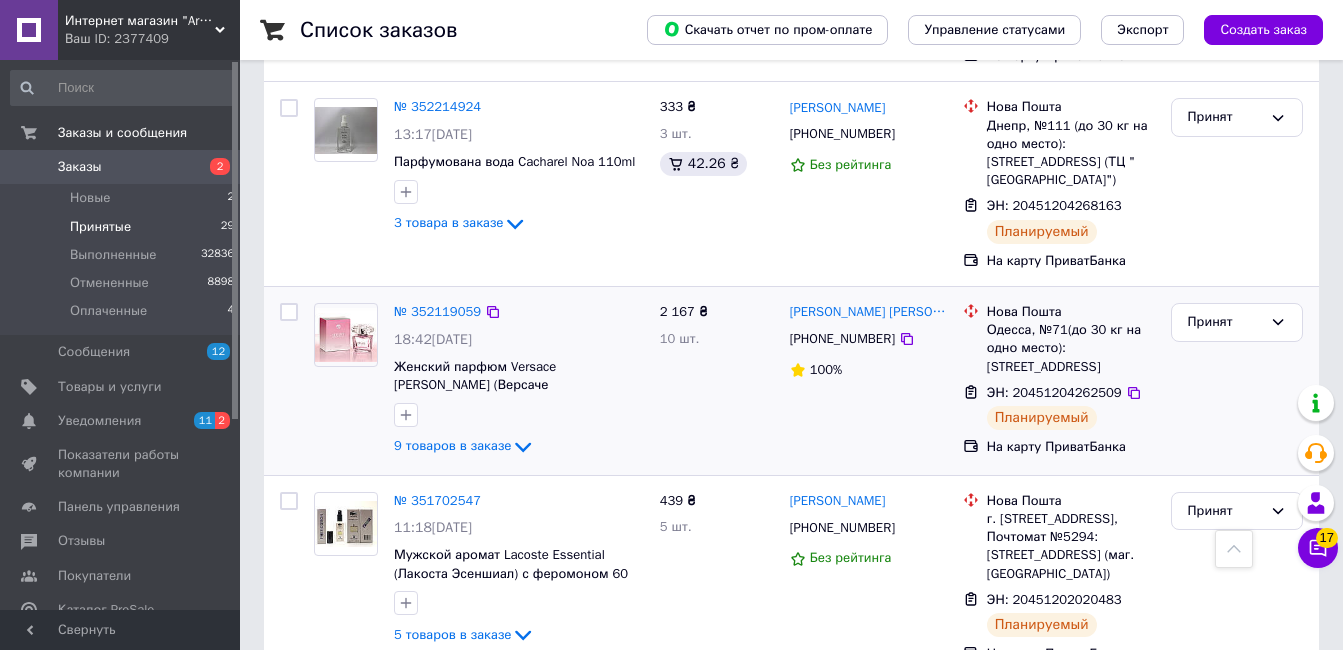 click on "№ 352119059 18:42, 10.07.2025 Женский парфюм Versace Bright Crystal (Версаче Брайт Кристал) 90 мл флакон в стекле 9 товаров в заказе" at bounding box center (519, 381) 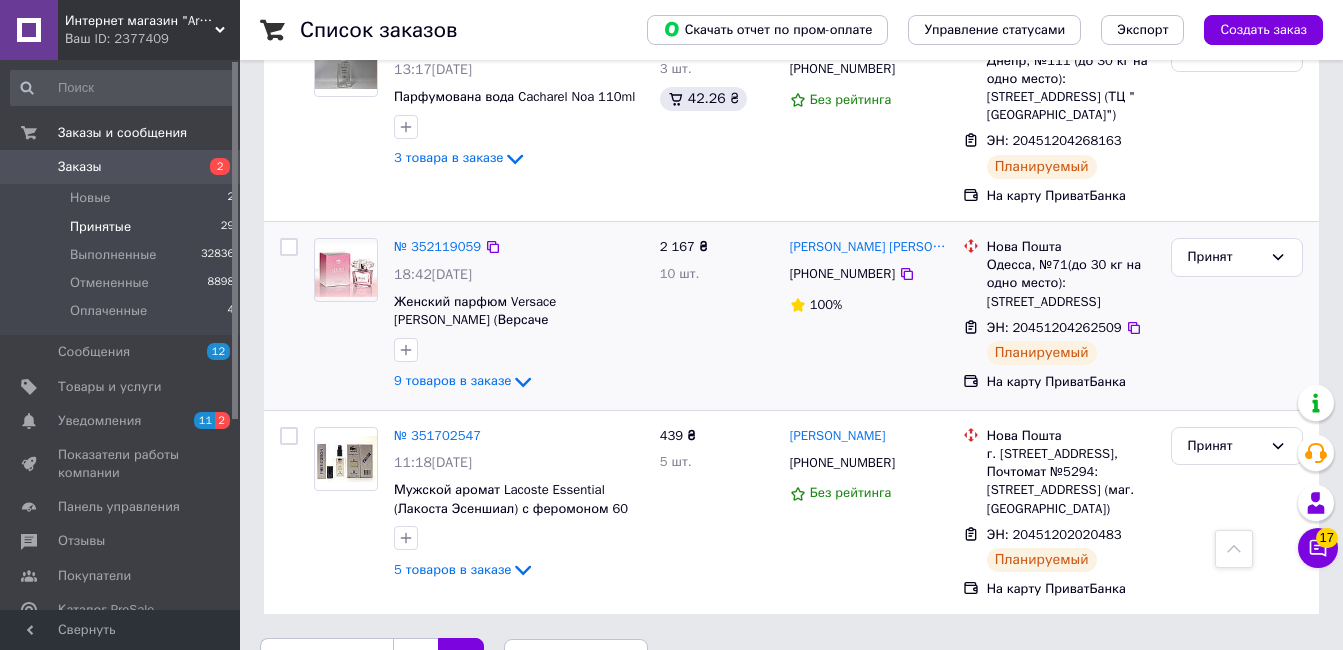 scroll, scrollTop: 1680, scrollLeft: 0, axis: vertical 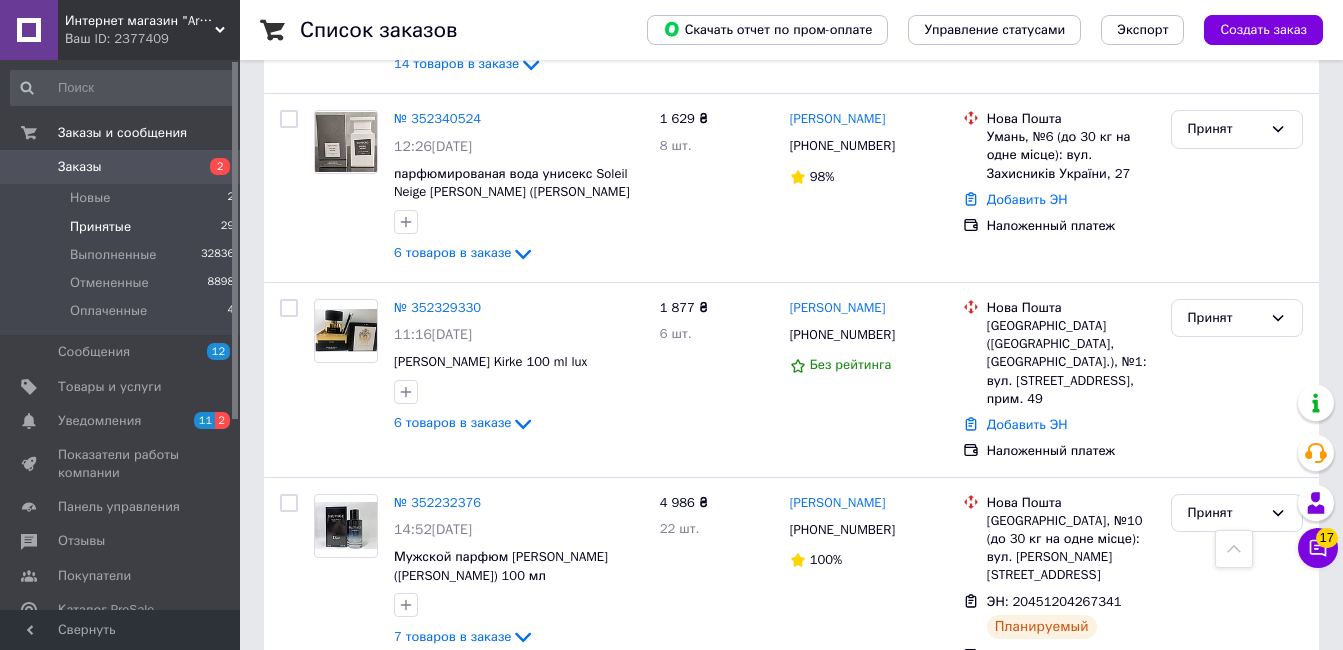 click on "Заказы 2" at bounding box center (123, 167) 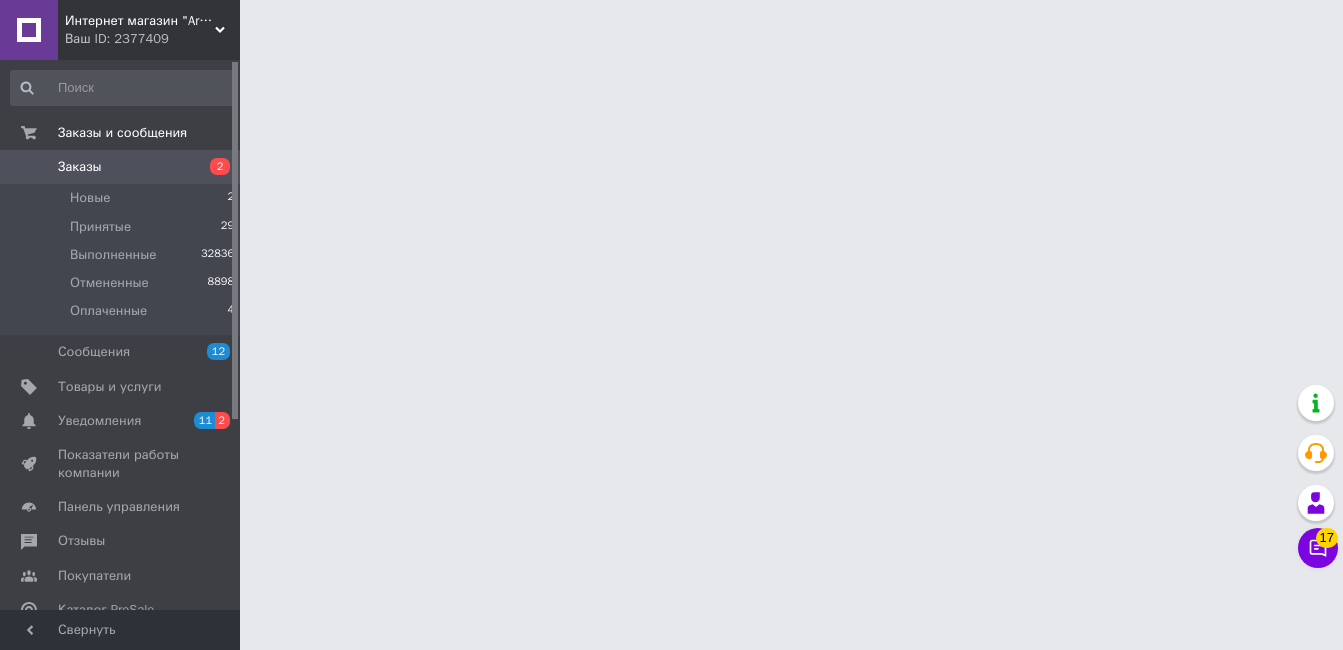 scroll, scrollTop: 0, scrollLeft: 0, axis: both 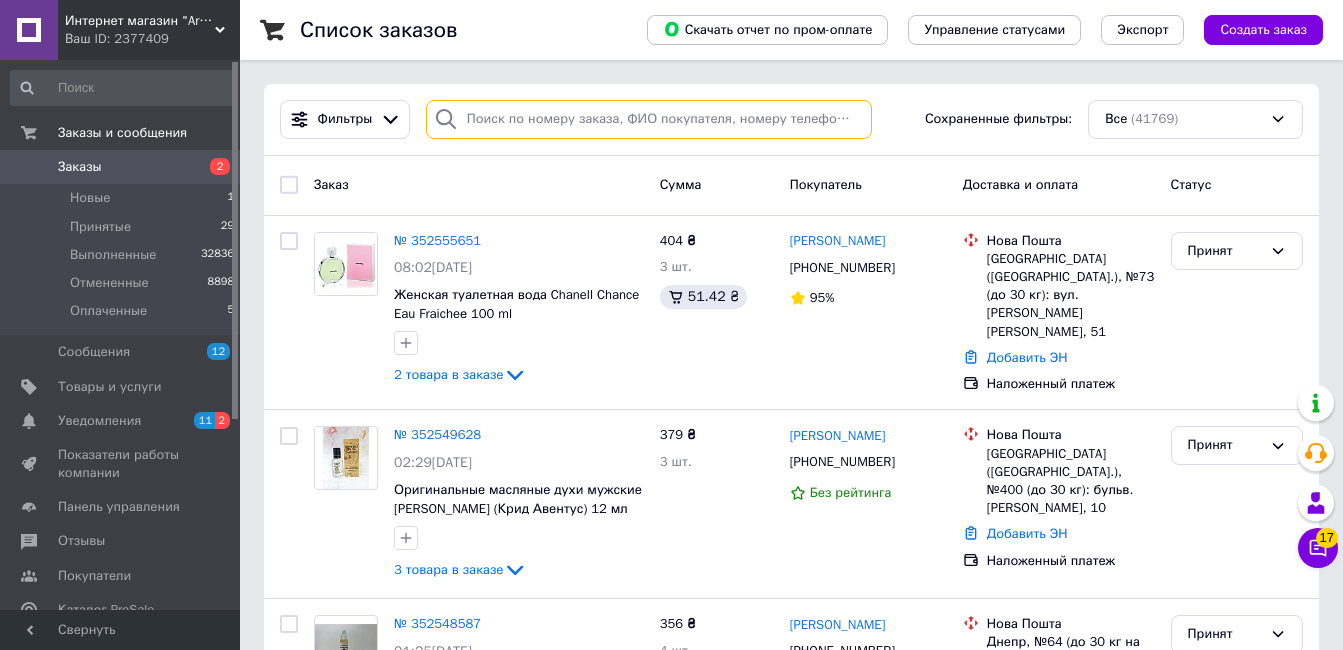 click at bounding box center (649, 119) 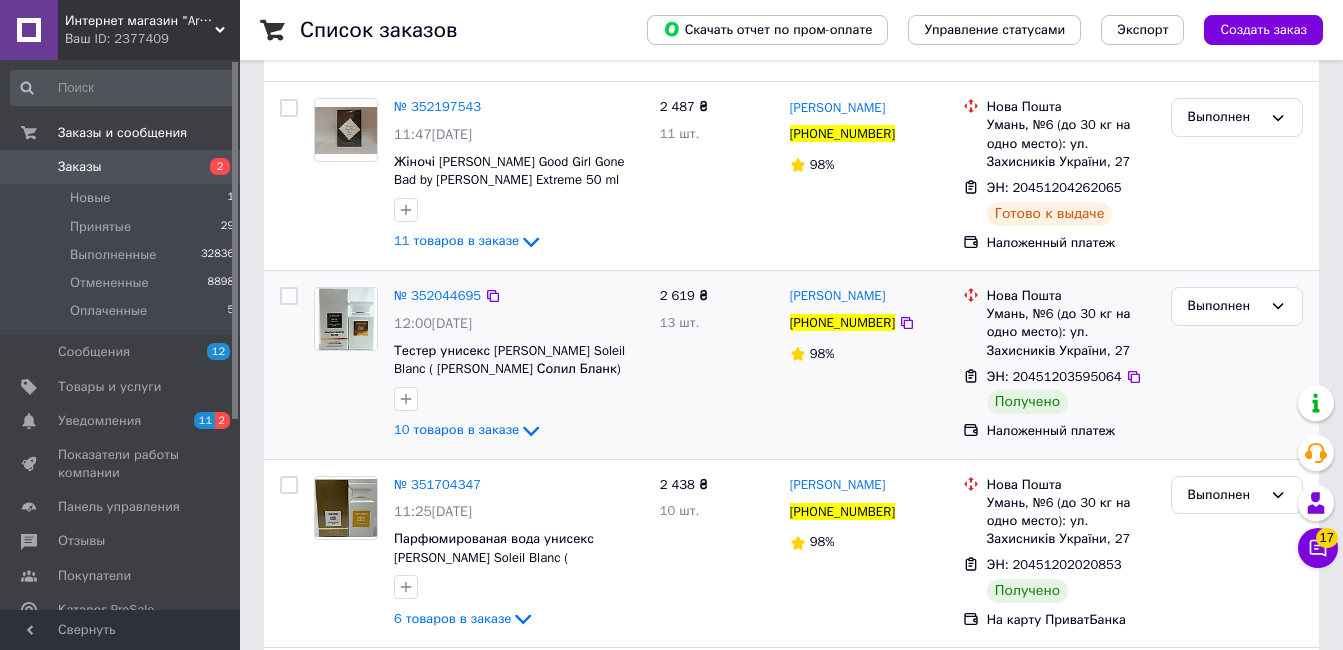 scroll, scrollTop: 200, scrollLeft: 0, axis: vertical 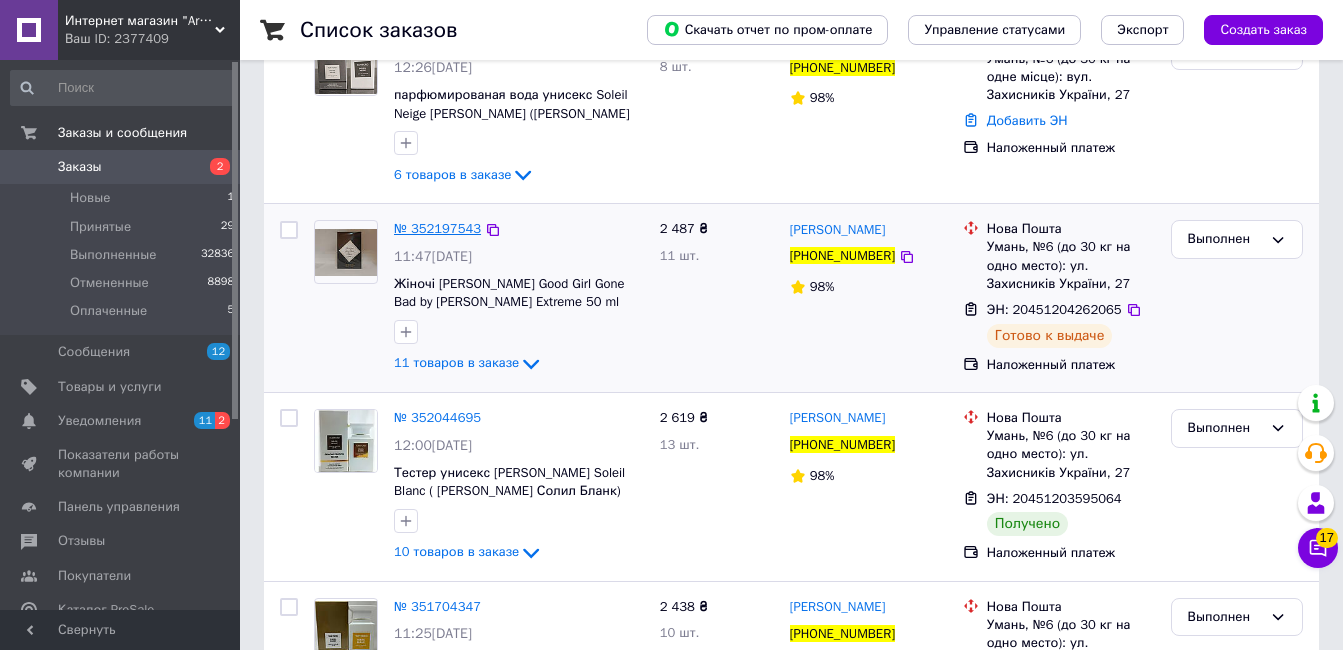 type on "+380501575539" 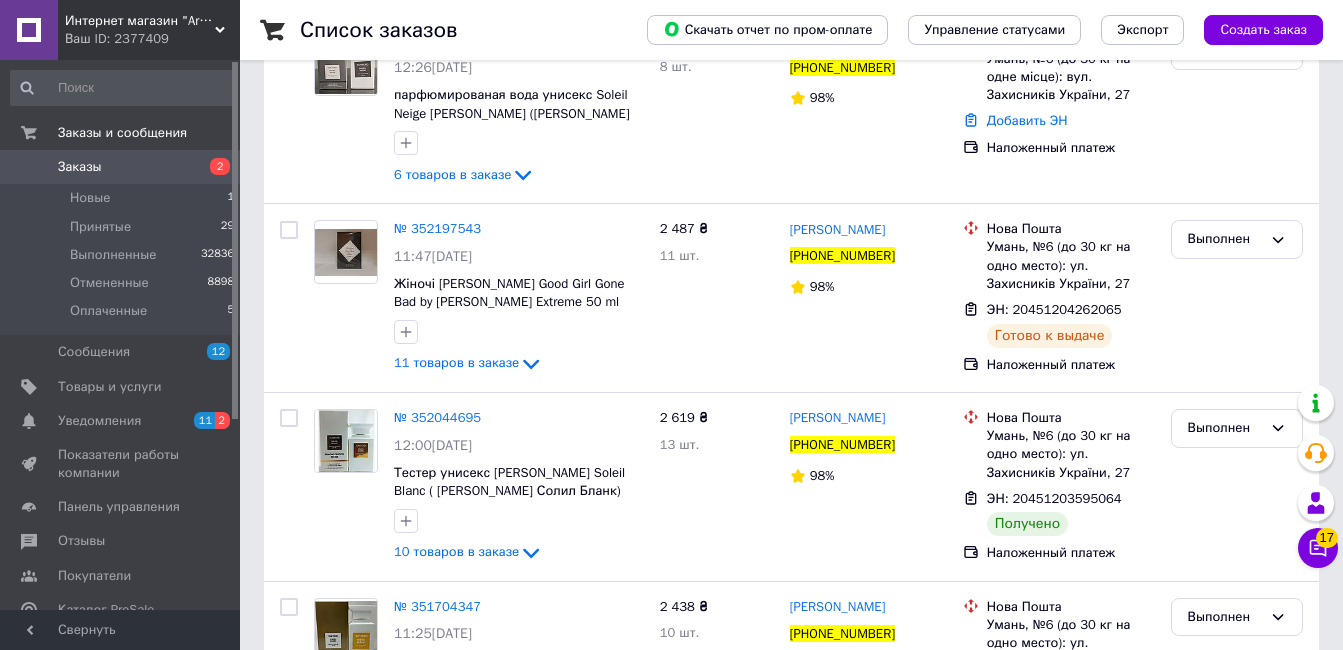 click on "Заказы" at bounding box center [80, 167] 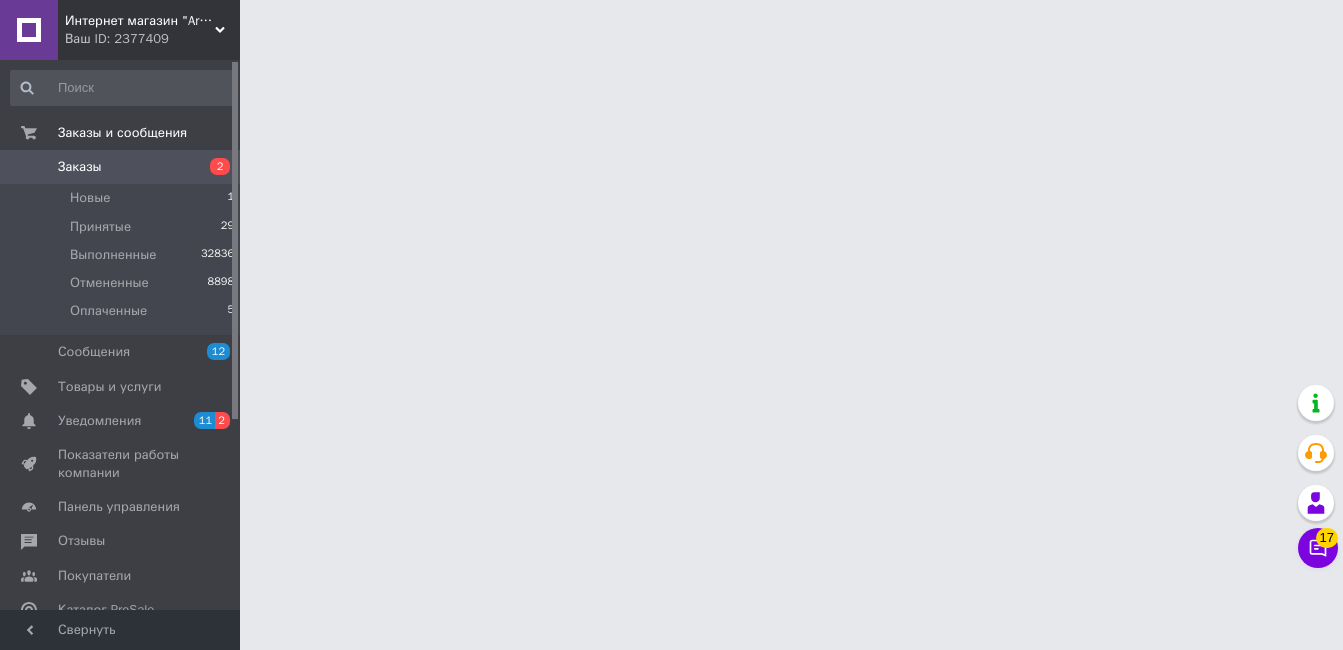 scroll, scrollTop: 0, scrollLeft: 0, axis: both 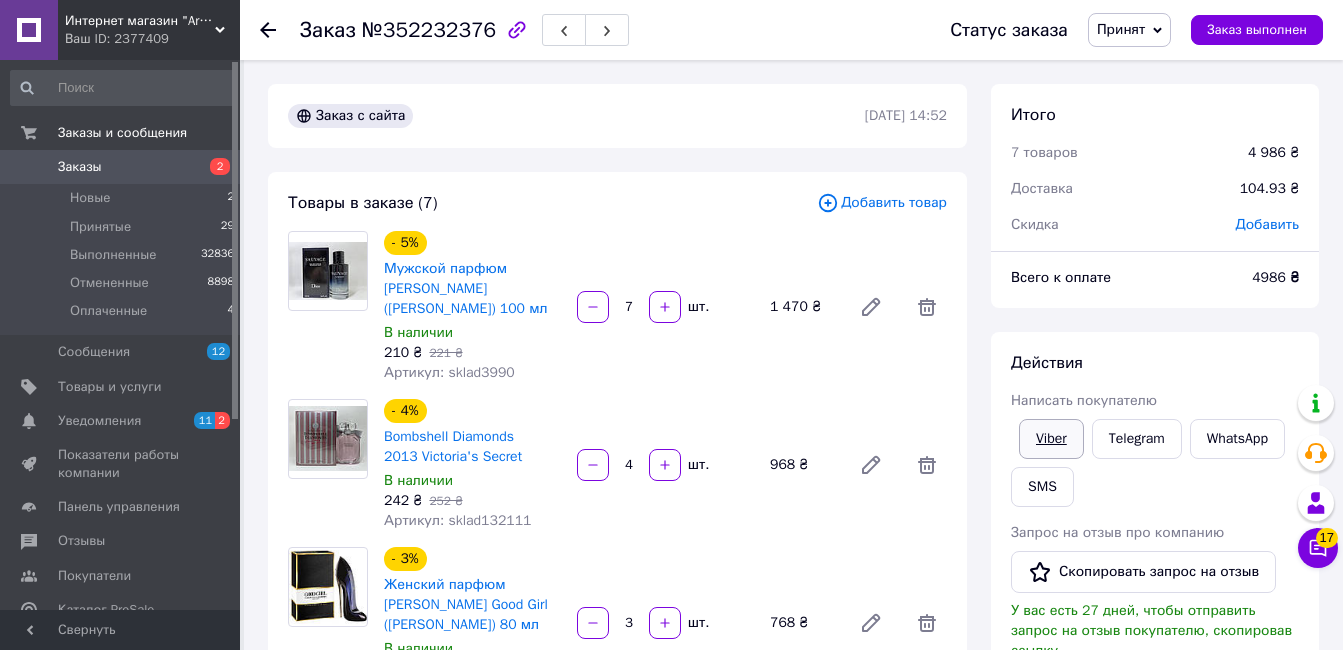 click on "Viber" at bounding box center [1051, 439] 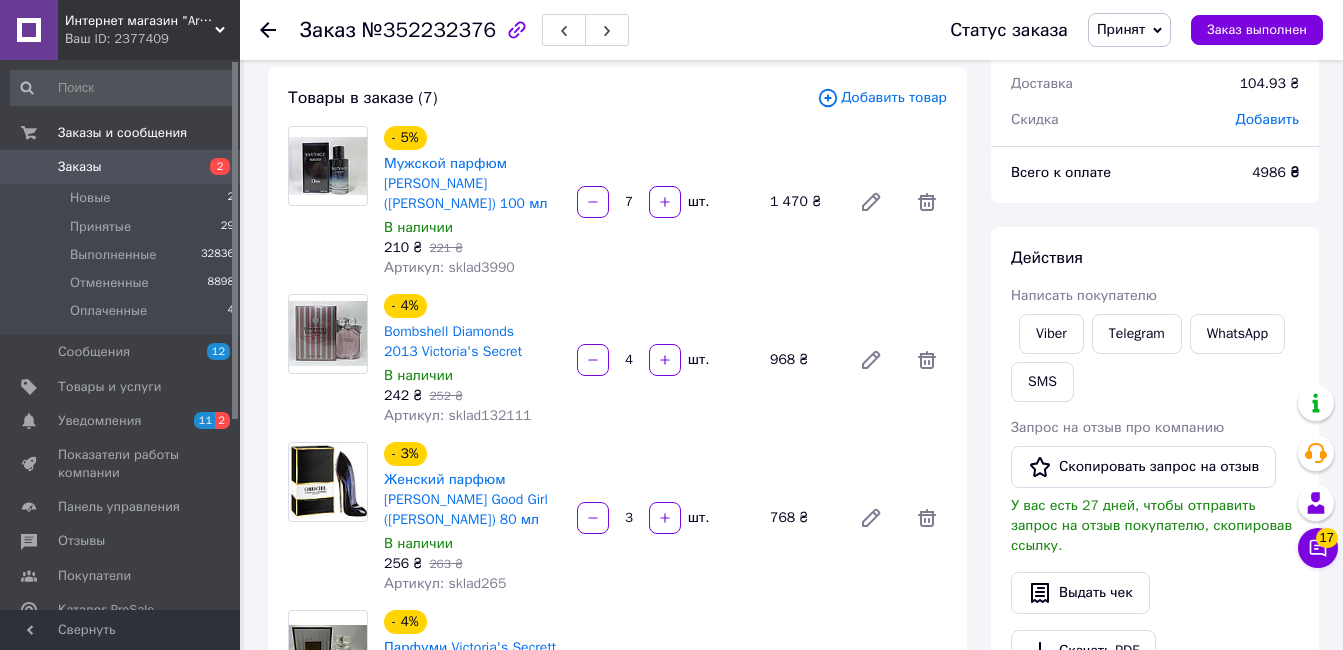 scroll, scrollTop: 400, scrollLeft: 0, axis: vertical 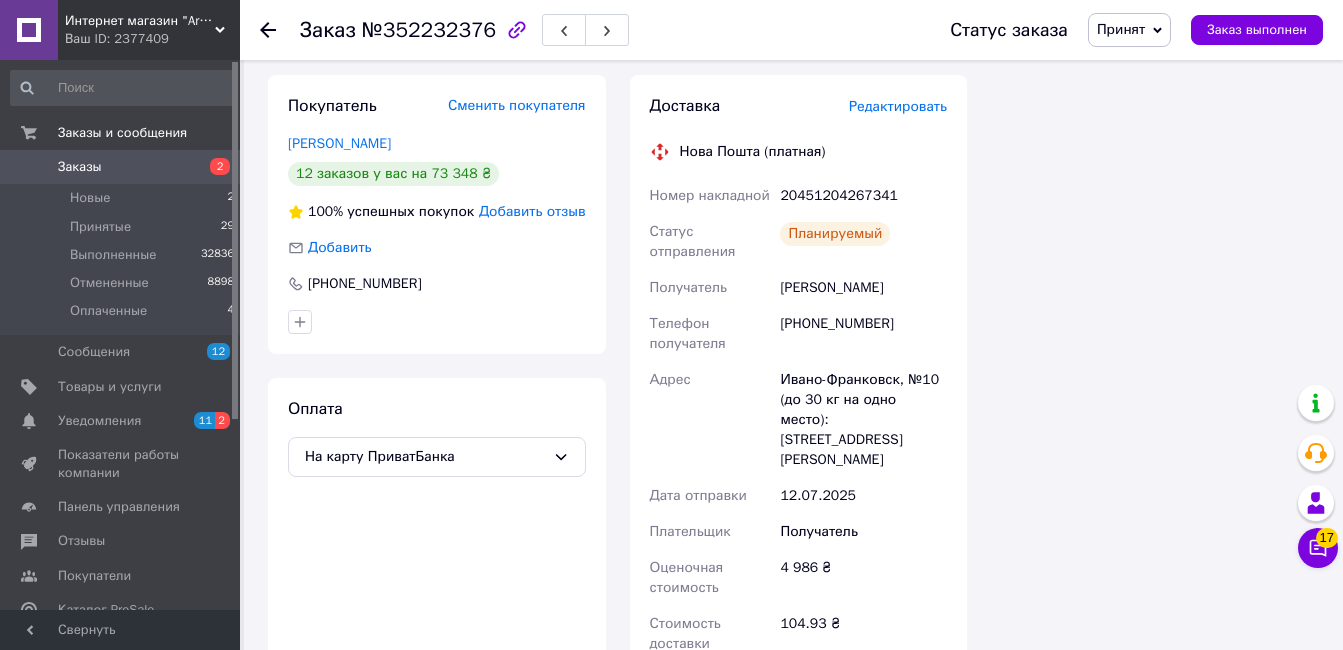 drag, startPoint x: 1131, startPoint y: 21, endPoint x: 1135, endPoint y: 60, distance: 39.20459 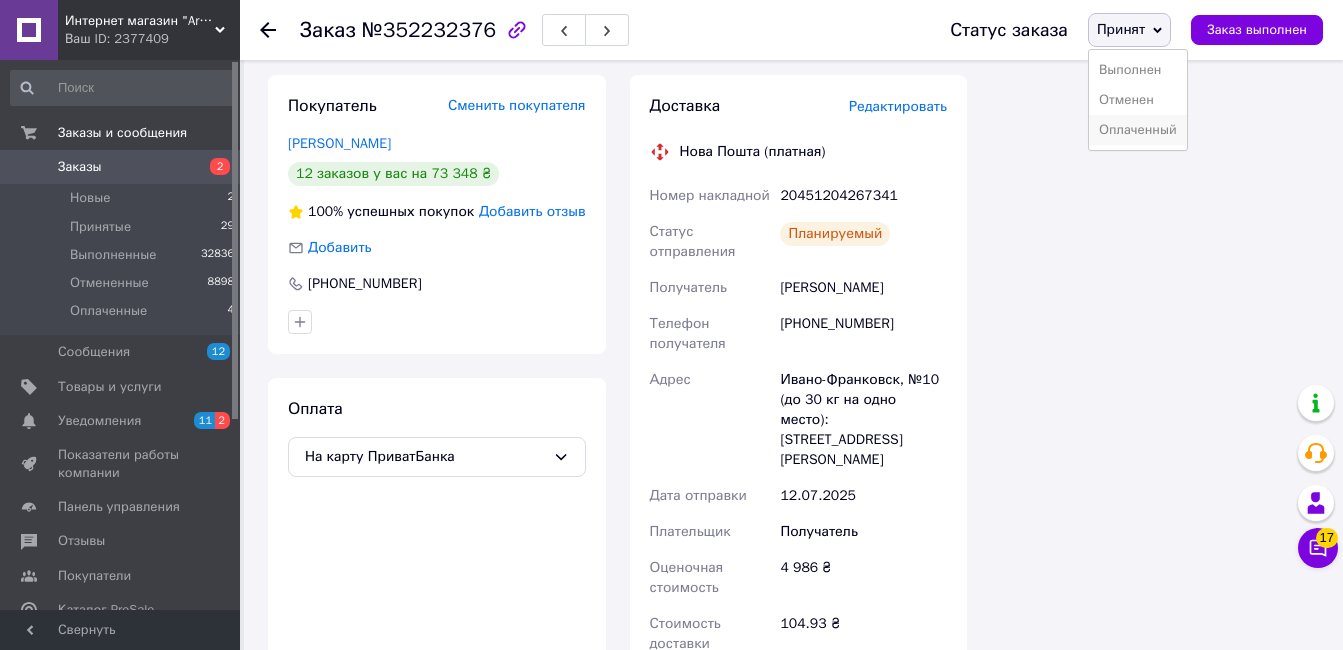 click on "Оплаченный" at bounding box center (1138, 130) 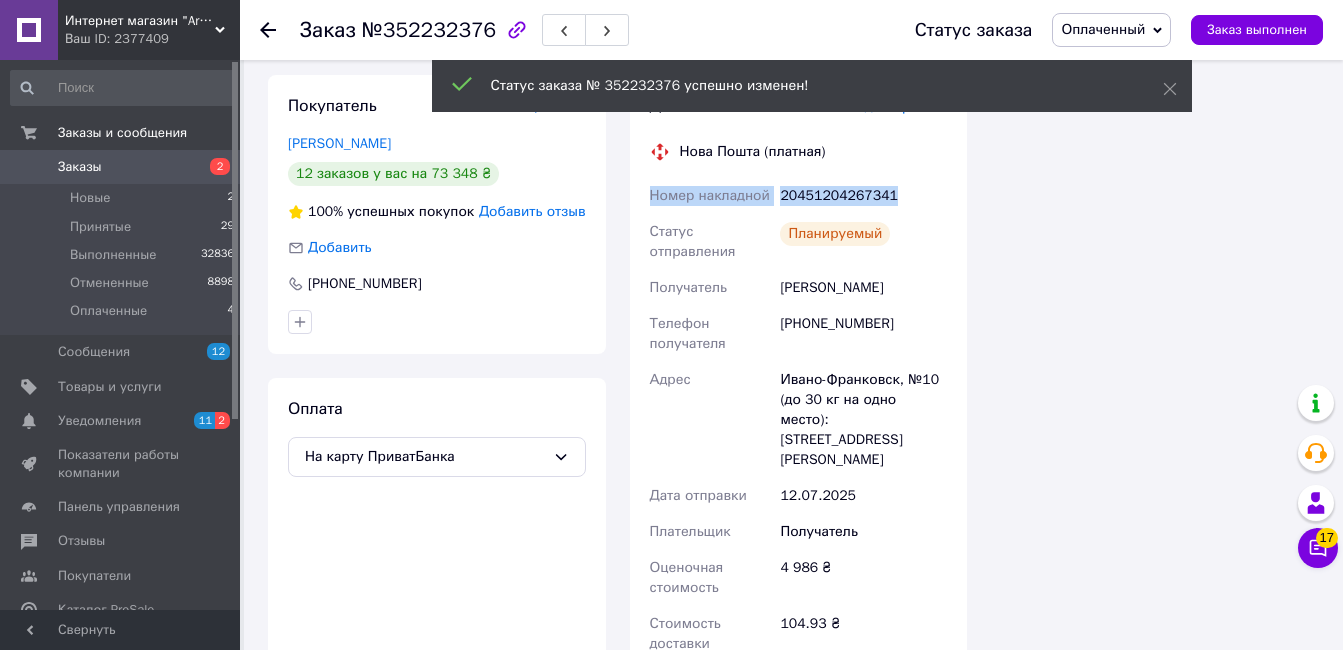 drag, startPoint x: 910, startPoint y: 169, endPoint x: 635, endPoint y: 181, distance: 275.2617 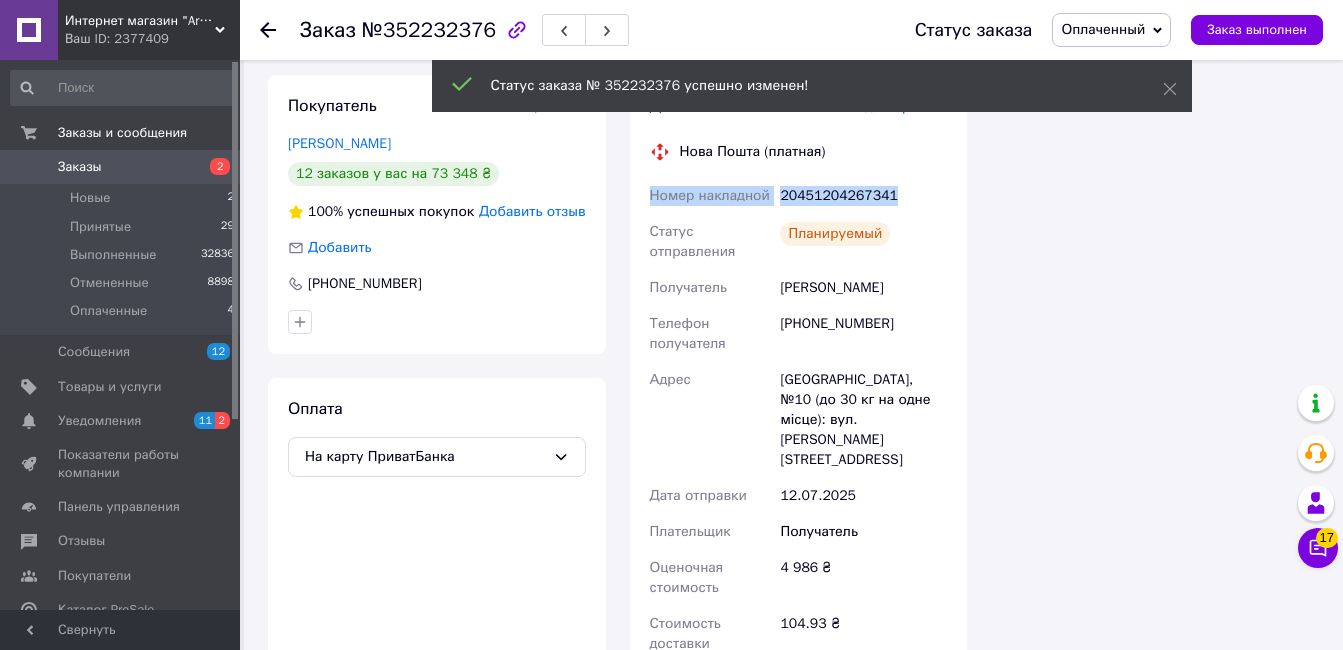 copy on "Номер накладной 20451204267341" 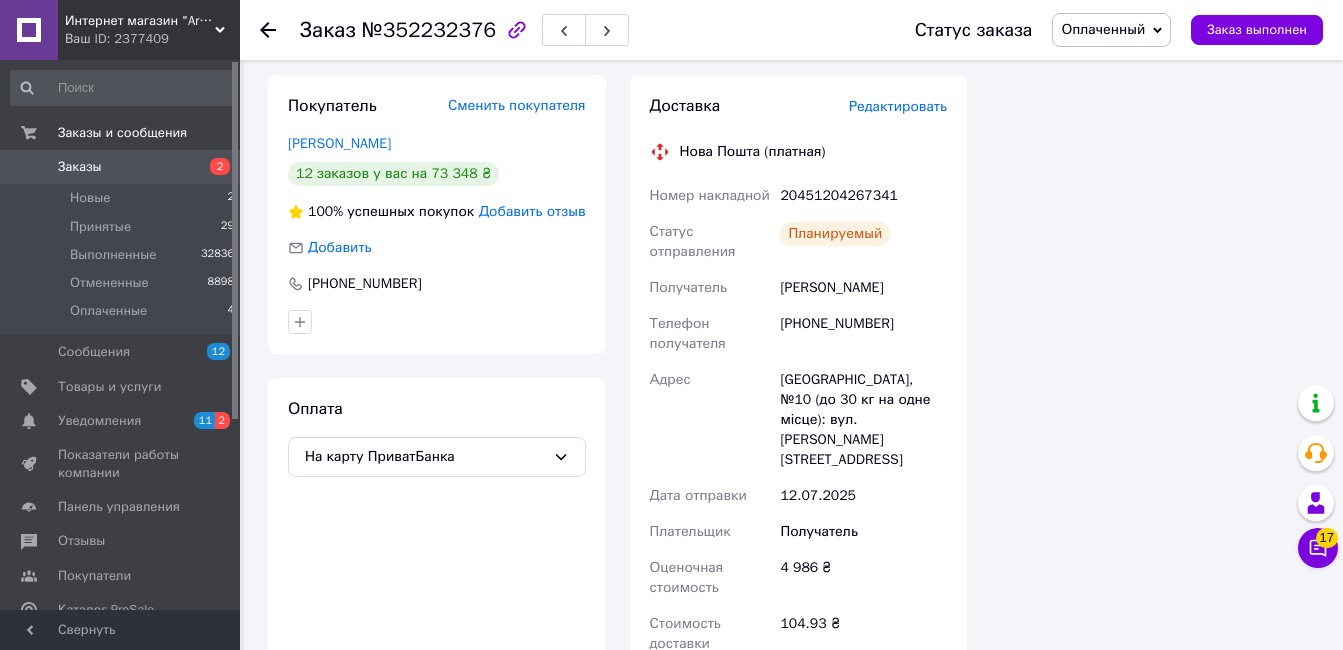 click on "Итого 7 товаров 4 986 ₴ Доставка 104.93 ₴ Скидка Добавить Всего к оплате 4986 ₴ Действия Написать покупателю Viber Telegram WhatsApp SMS Запрос на отзыв про компанию   Скопировать запрос на отзыв У вас есть 27 дней, чтобы отправить запрос на отзыв покупателю, скопировав ссылку.   Выдать чек   Скачать PDF   Печать PDF   Дублировать заказ Метки Личные заметки, которые видите только вы. По ним можно фильтровать заказы Примечания Осталось 300 символов Очистить Сохранить" at bounding box center (1155, -122) 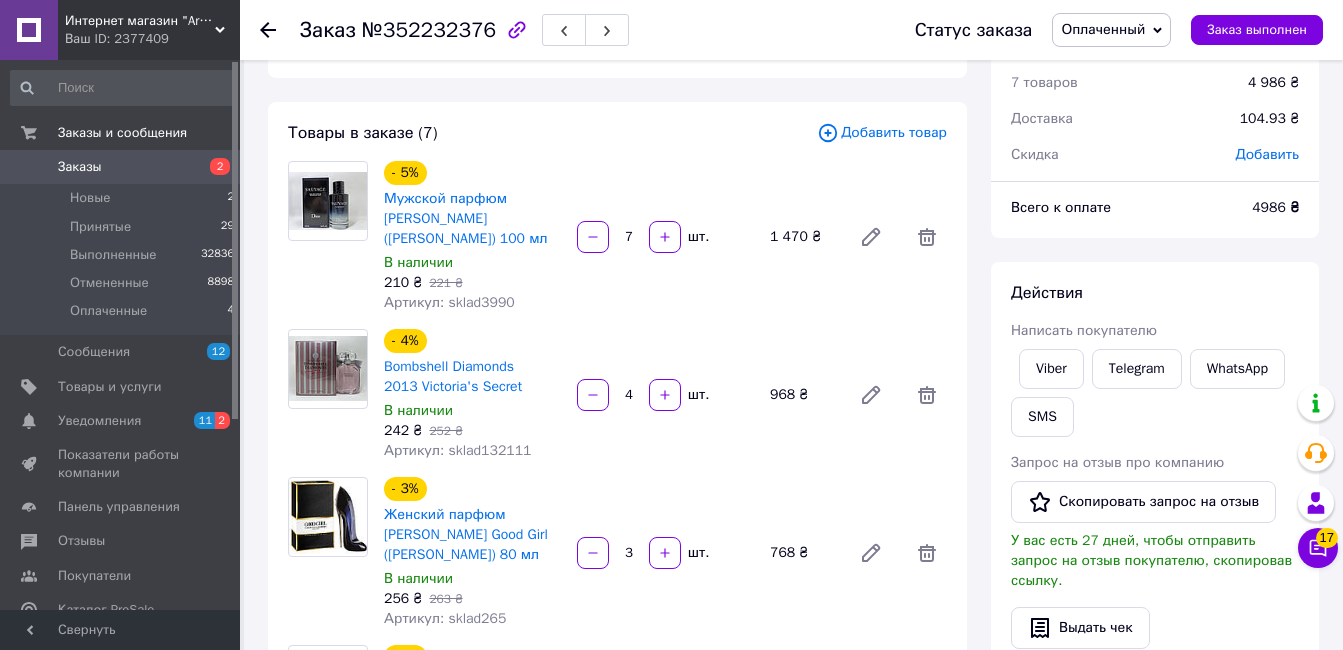 scroll, scrollTop: 0, scrollLeft: 0, axis: both 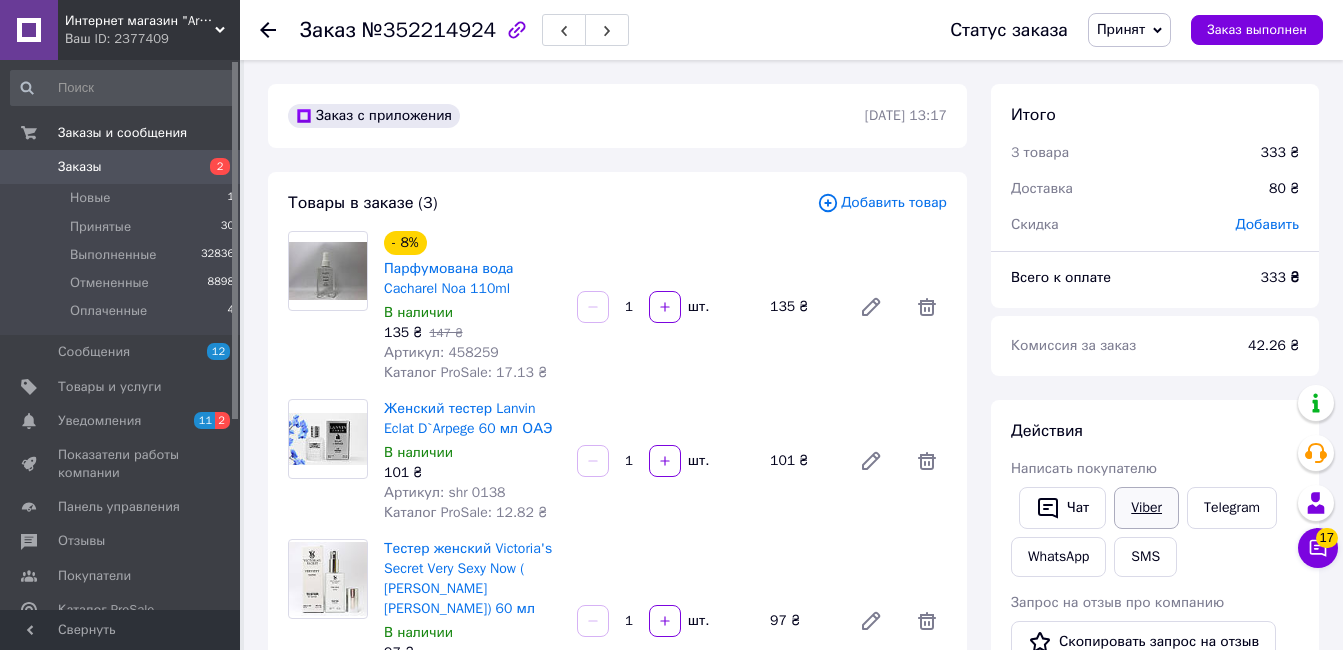click on "Viber" at bounding box center [1146, 508] 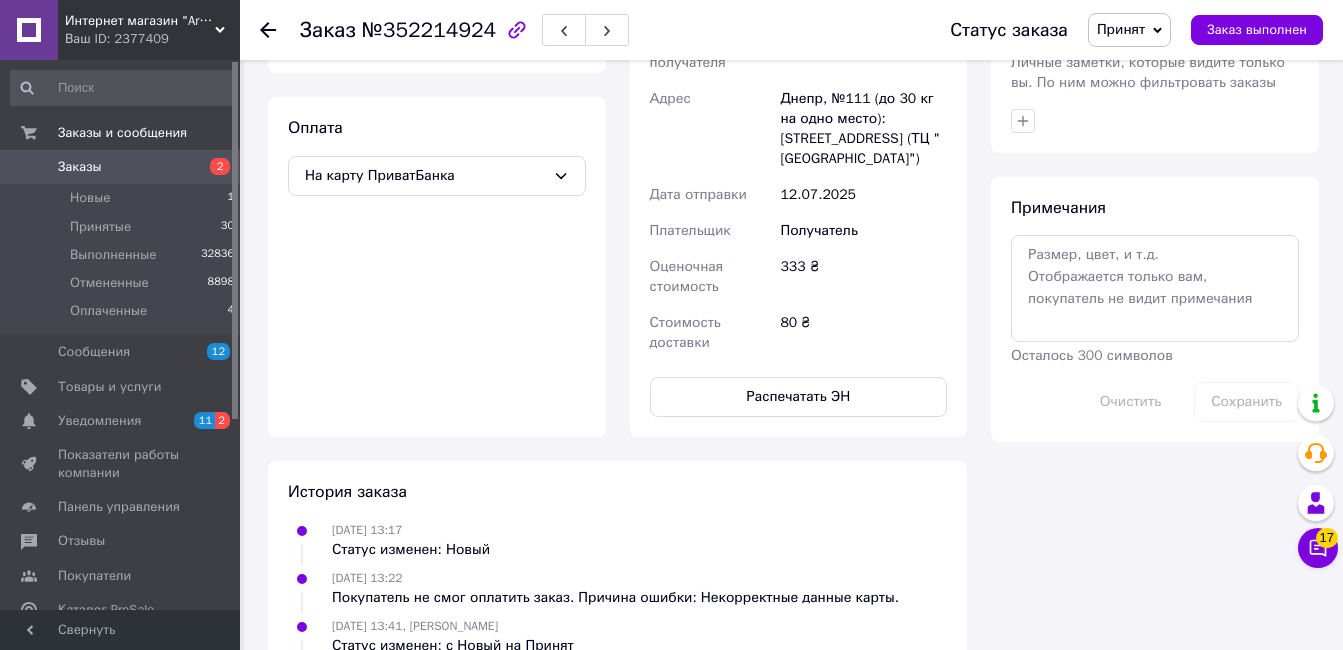 scroll, scrollTop: 1000, scrollLeft: 0, axis: vertical 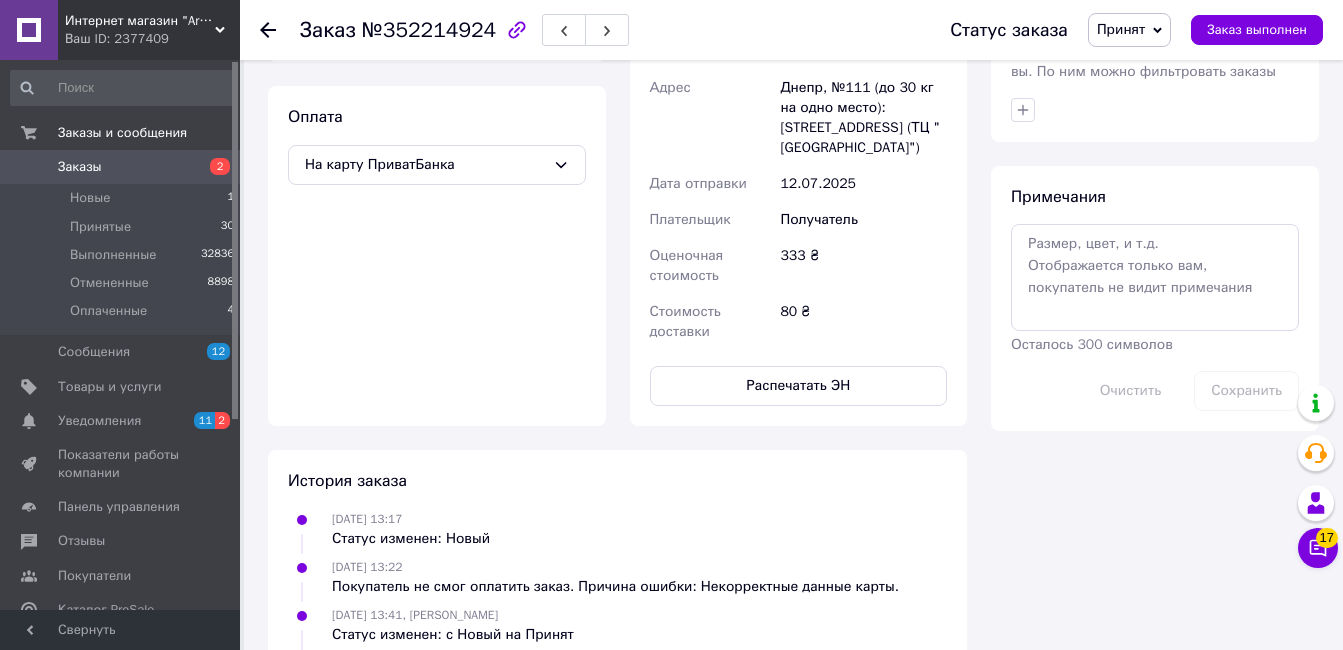 click on "Итого 3 товара 333 ₴ Доставка 80 ₴ Скидка Добавить Всего к оплате 333 ₴ Комиссия за заказ 42.26 ₴ Действия Написать покупателю   Чат Viber Telegram WhatsApp SMS Запрос на отзыв про компанию   Скопировать запрос на отзыв У вас есть 27 дней, чтобы отправить запрос на отзыв покупателю, скопировав ссылку.   Выдать чек   Скачать PDF   Печать PDF   Дублировать заказ Метки Личные заметки, которые видите только вы. По ним можно фильтровать заказы Примечания Осталось 300 символов Очистить Сохранить" at bounding box center [1155, -243] 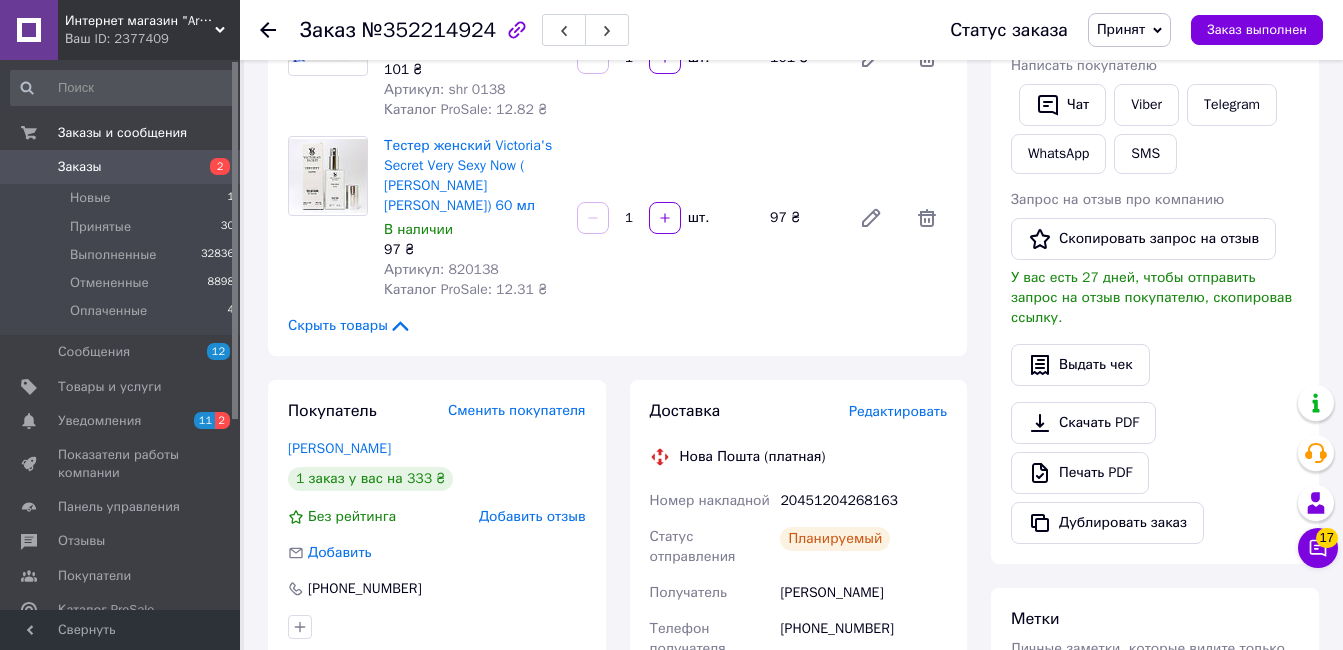 scroll, scrollTop: 0, scrollLeft: 0, axis: both 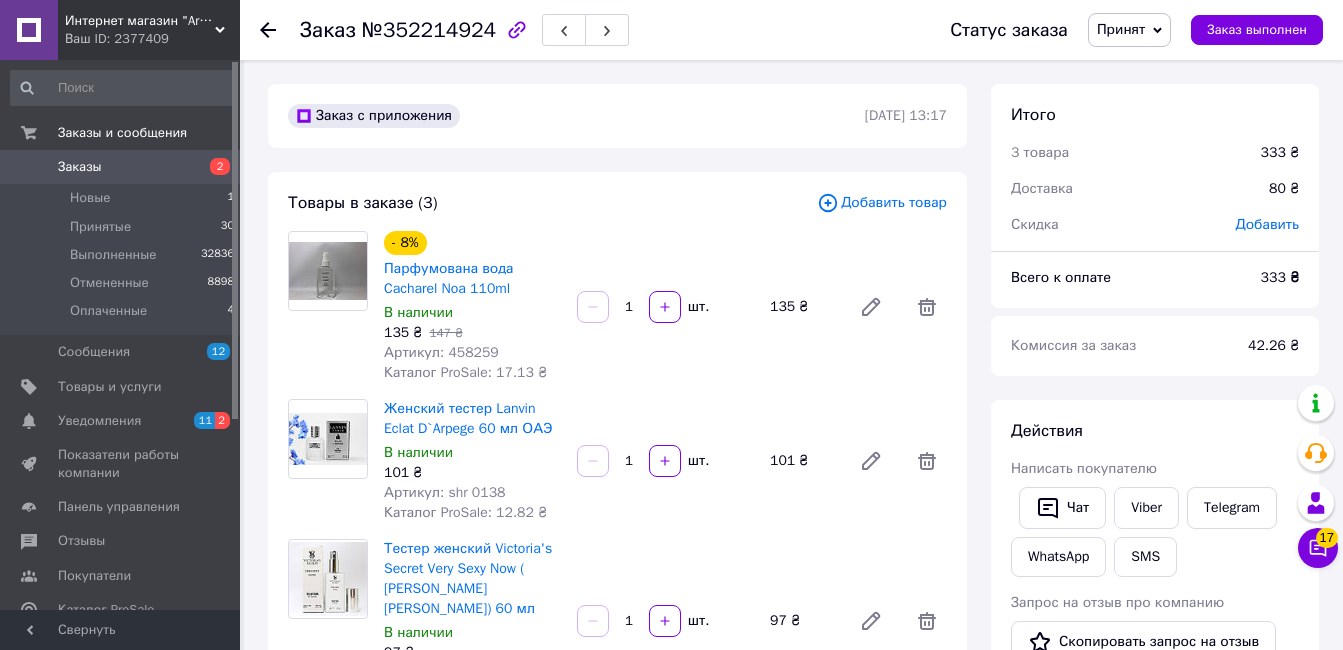 click on "Итого 3 товара 333 ₴ Доставка 80 ₴ Скидка Добавить" at bounding box center (1155, 159) 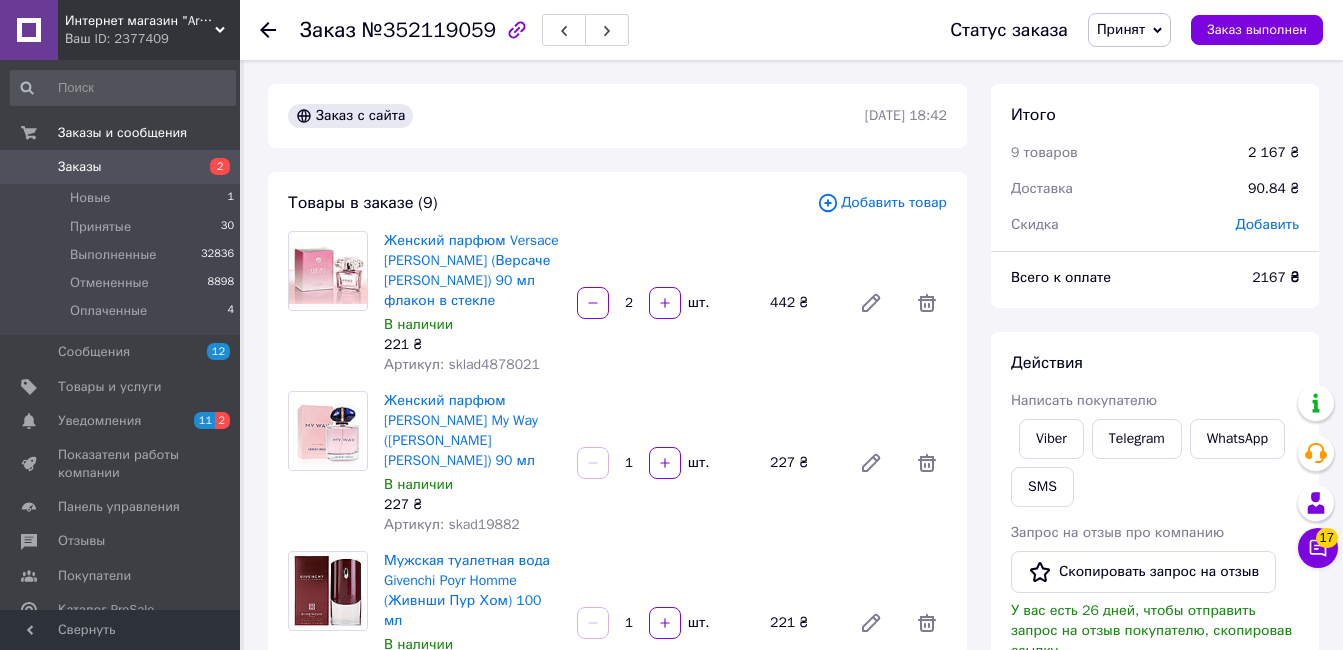 scroll, scrollTop: 0, scrollLeft: 0, axis: both 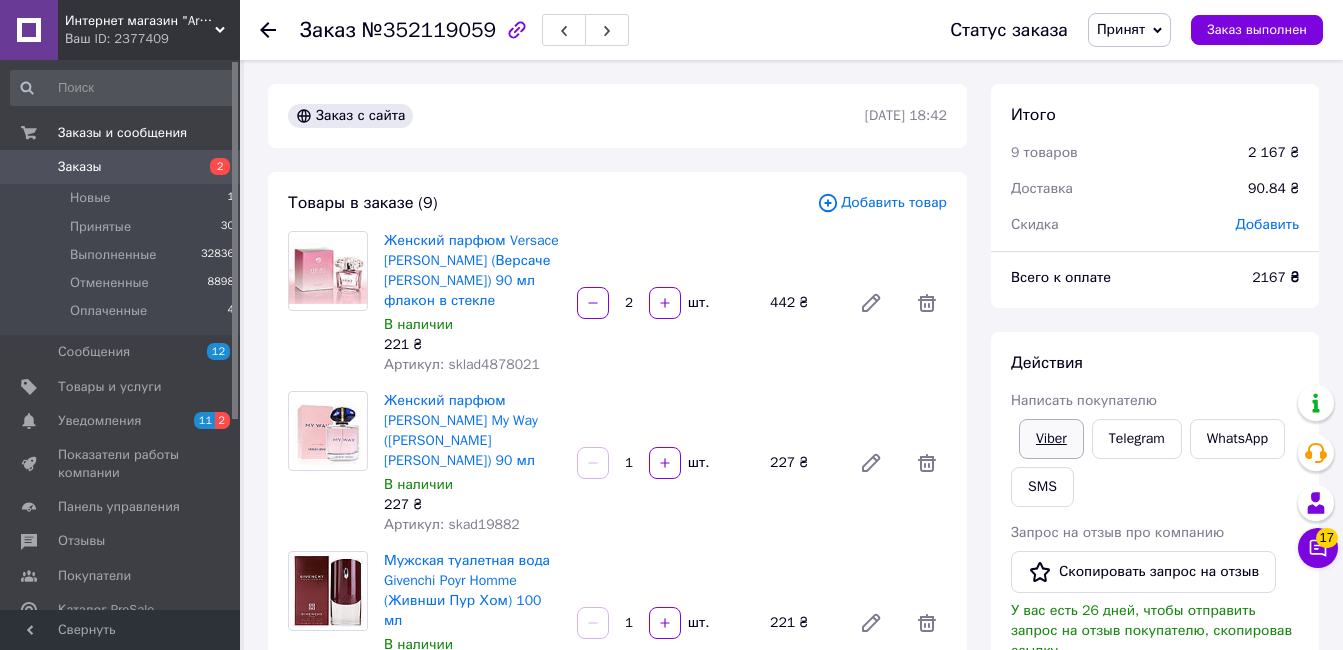 click on "Viber" at bounding box center [1051, 439] 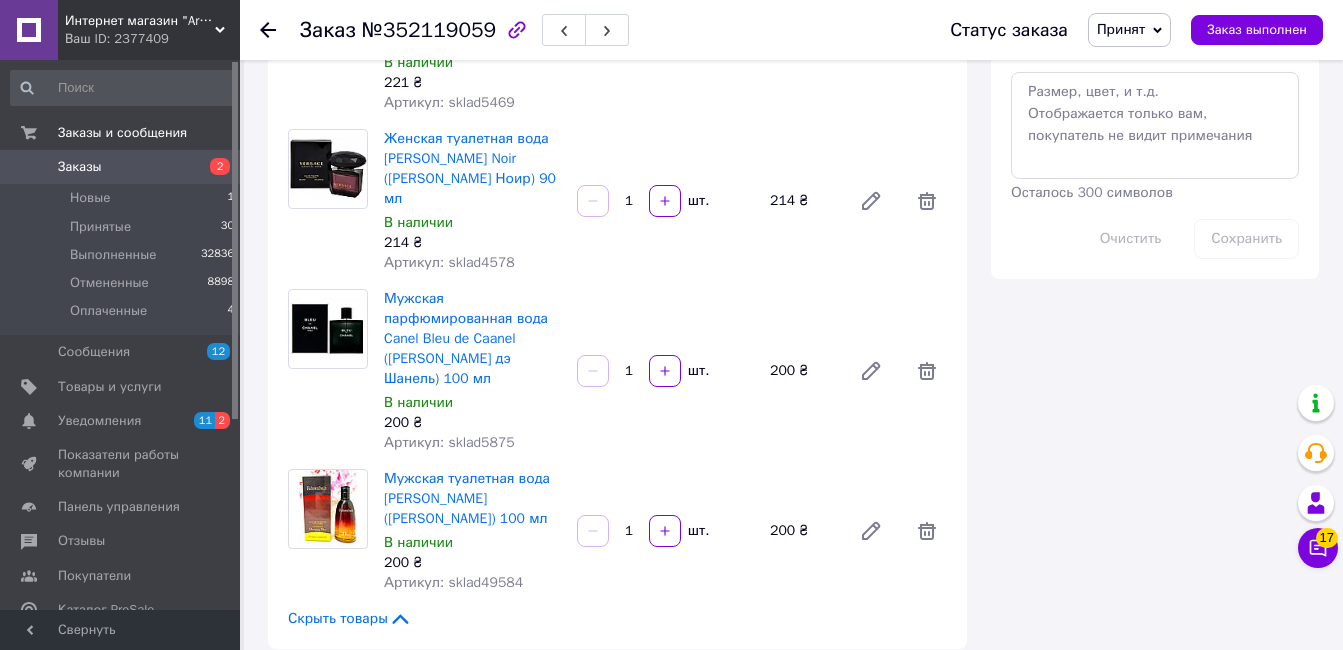 scroll, scrollTop: 1500, scrollLeft: 0, axis: vertical 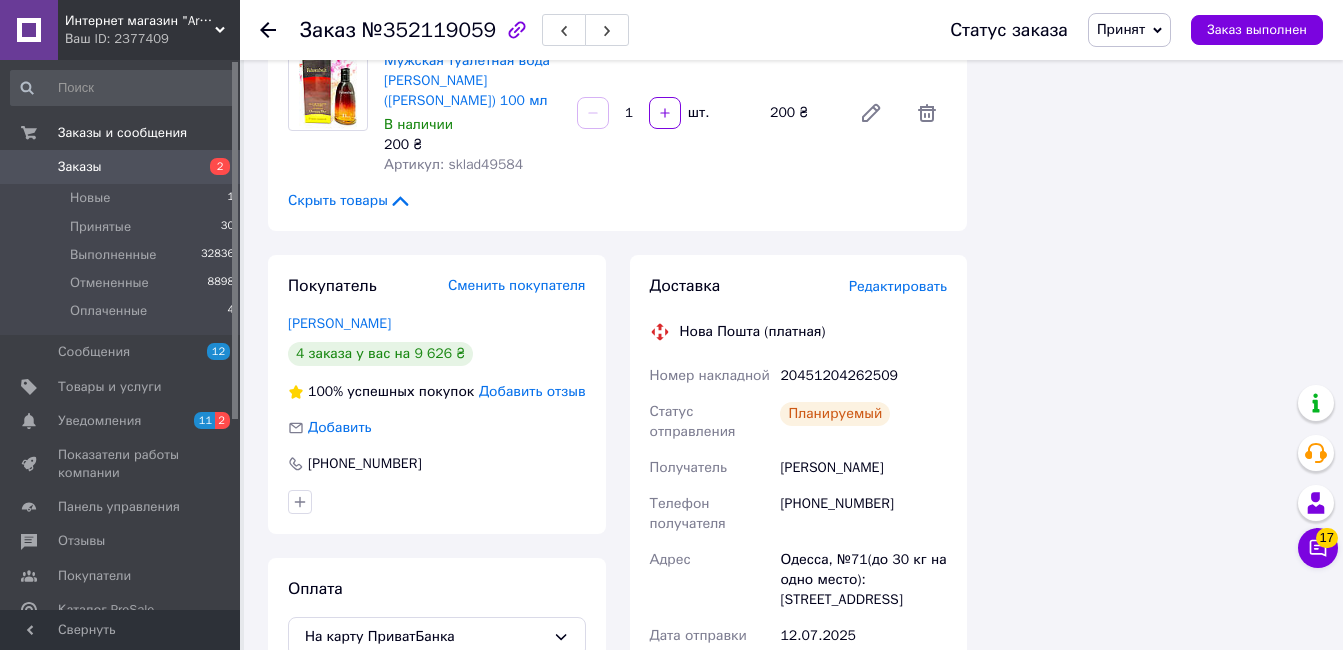 click on "Итого 9 товаров 2 167 ₴ Доставка 90.84 ₴ Скидка Добавить Всего к оплате 2167 ₴ Действия Написать покупателю Viber Telegram WhatsApp SMS Запрос на отзыв про компанию   Скопировать запрос на отзыв У вас есть 26 дней, чтобы отправить запрос на отзыв покупателю, скопировав ссылку.   Выдать чек   Скачать PDF   Печать PDF   Дублировать заказ Метки Личные заметки, которые видите только вы. По ним можно фильтровать заказы Примечания Осталось 300 символов Очистить Сохранить" at bounding box center [1155, -24] 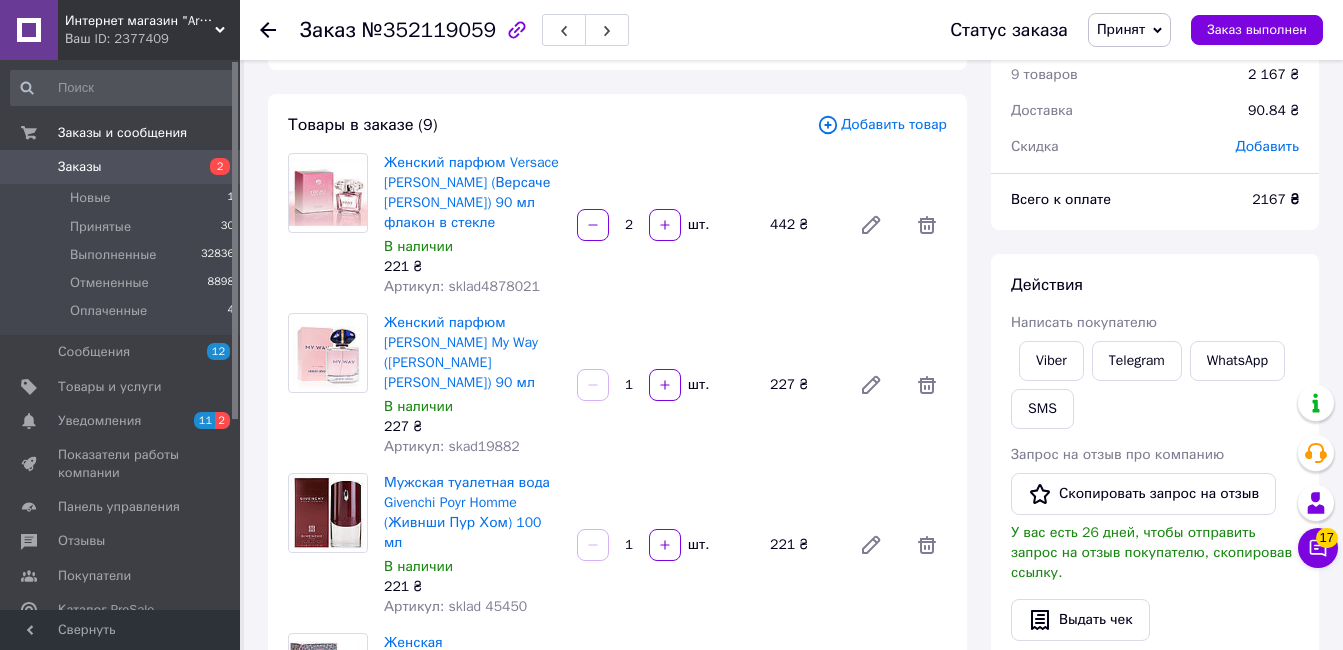 scroll, scrollTop: 0, scrollLeft: 0, axis: both 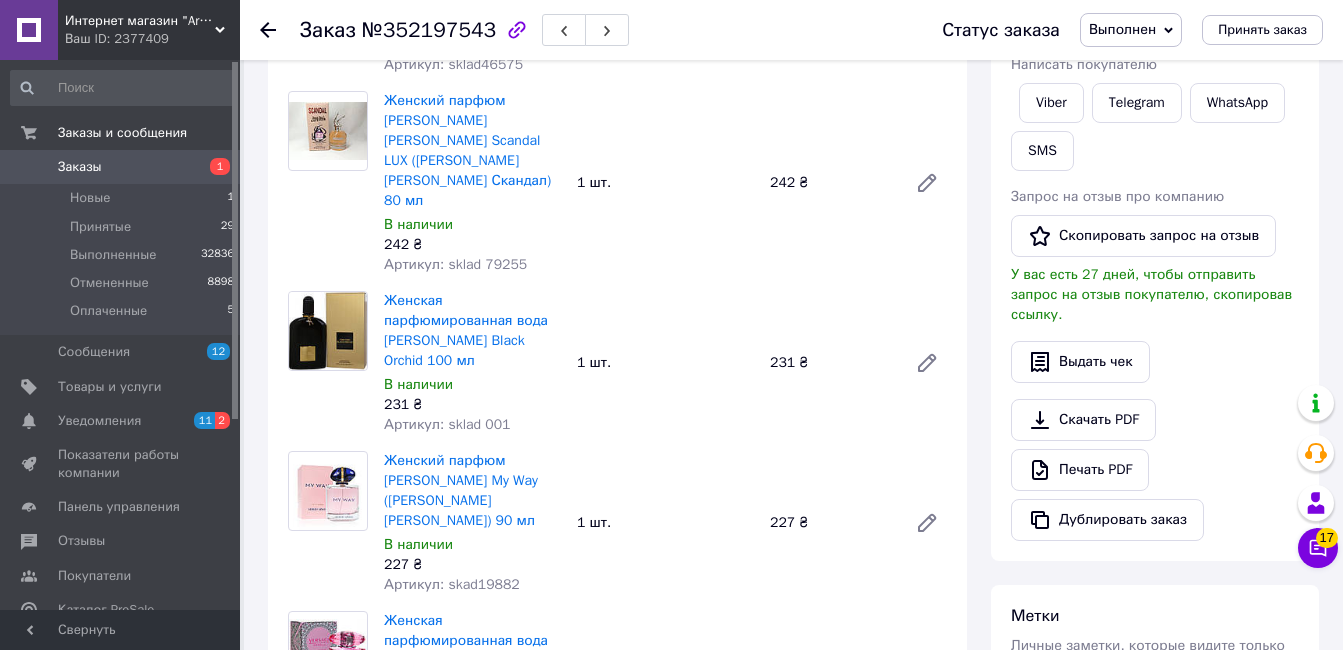 click on "Скачать PDF   Печать PDF   Дублировать заказ" at bounding box center (1155, 470) 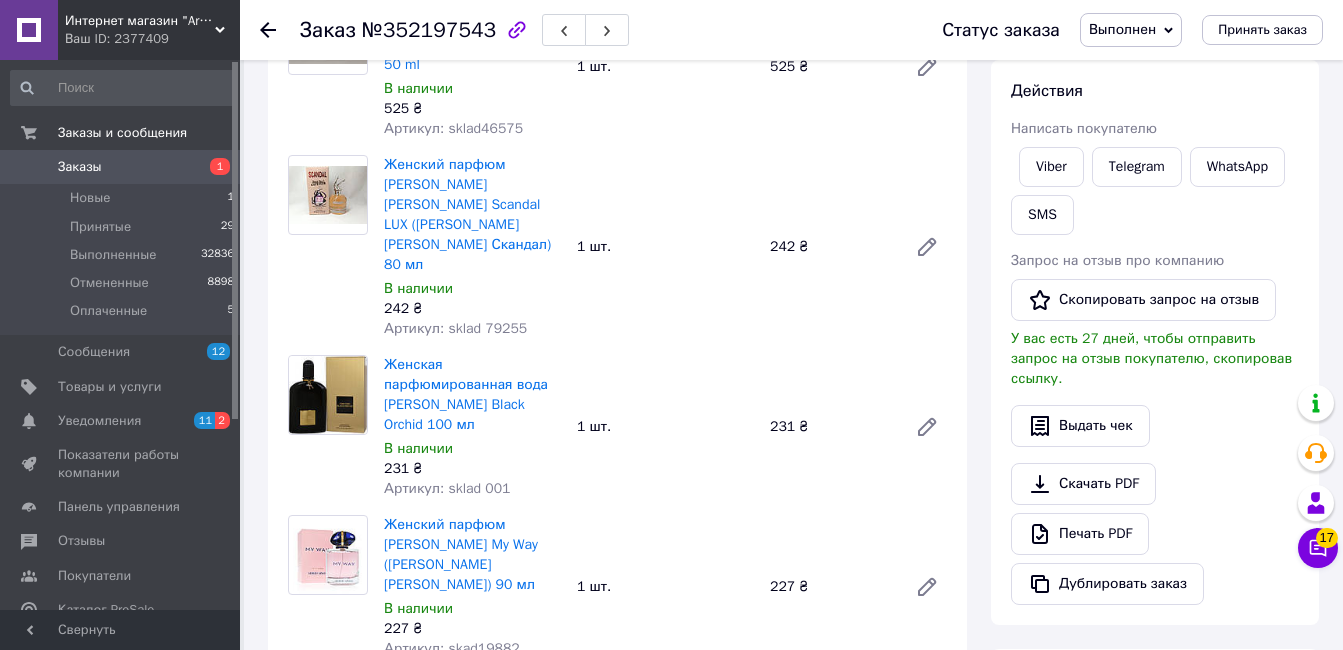 scroll, scrollTop: 0, scrollLeft: 0, axis: both 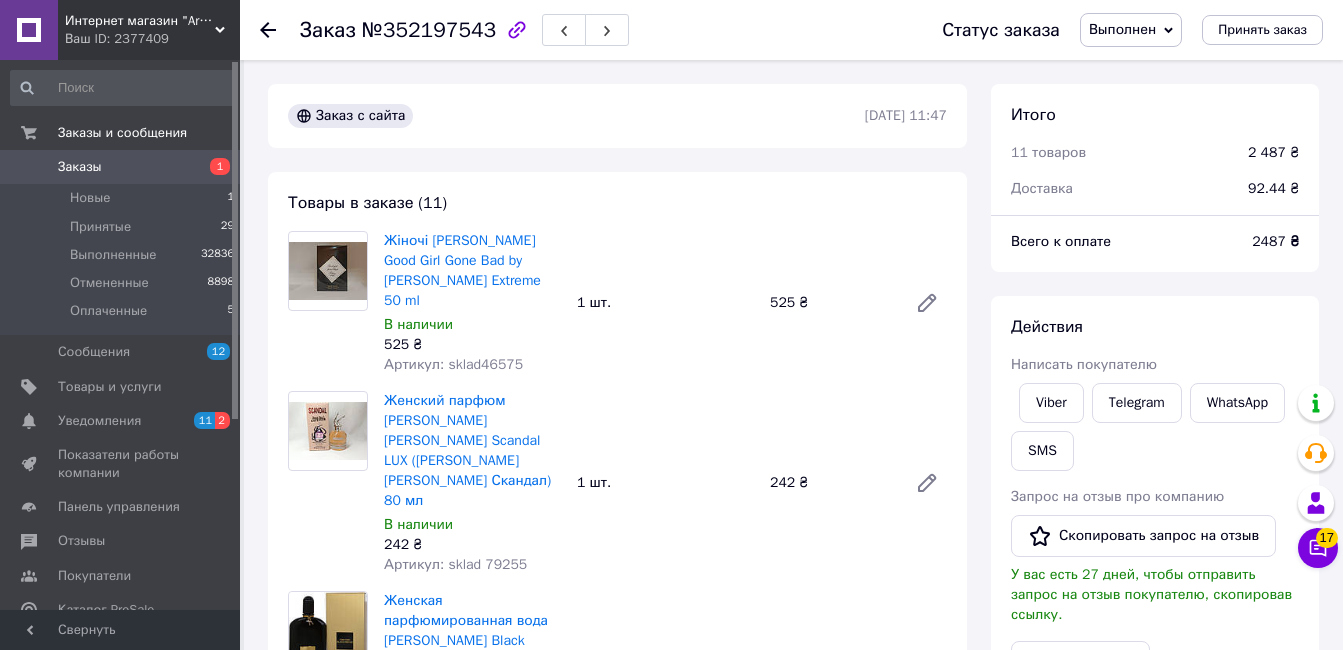 click on "Всего к оплате 2487 ₴" at bounding box center [1155, 252] 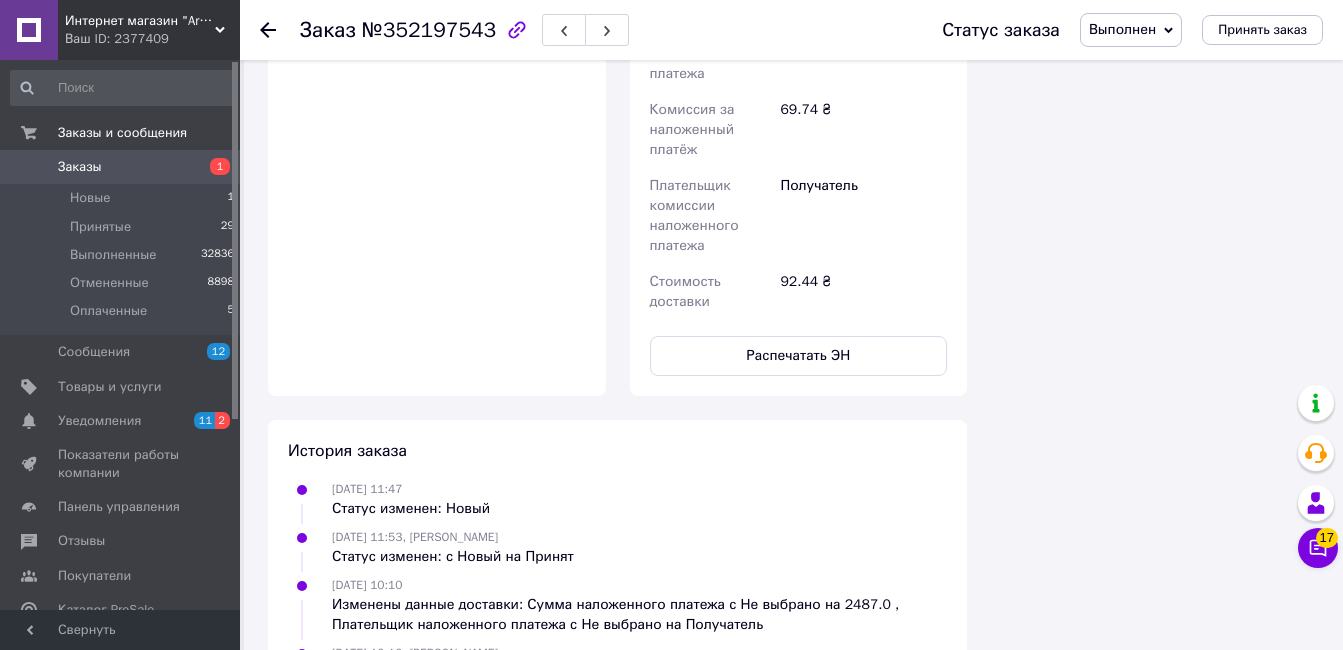 scroll, scrollTop: 2671, scrollLeft: 0, axis: vertical 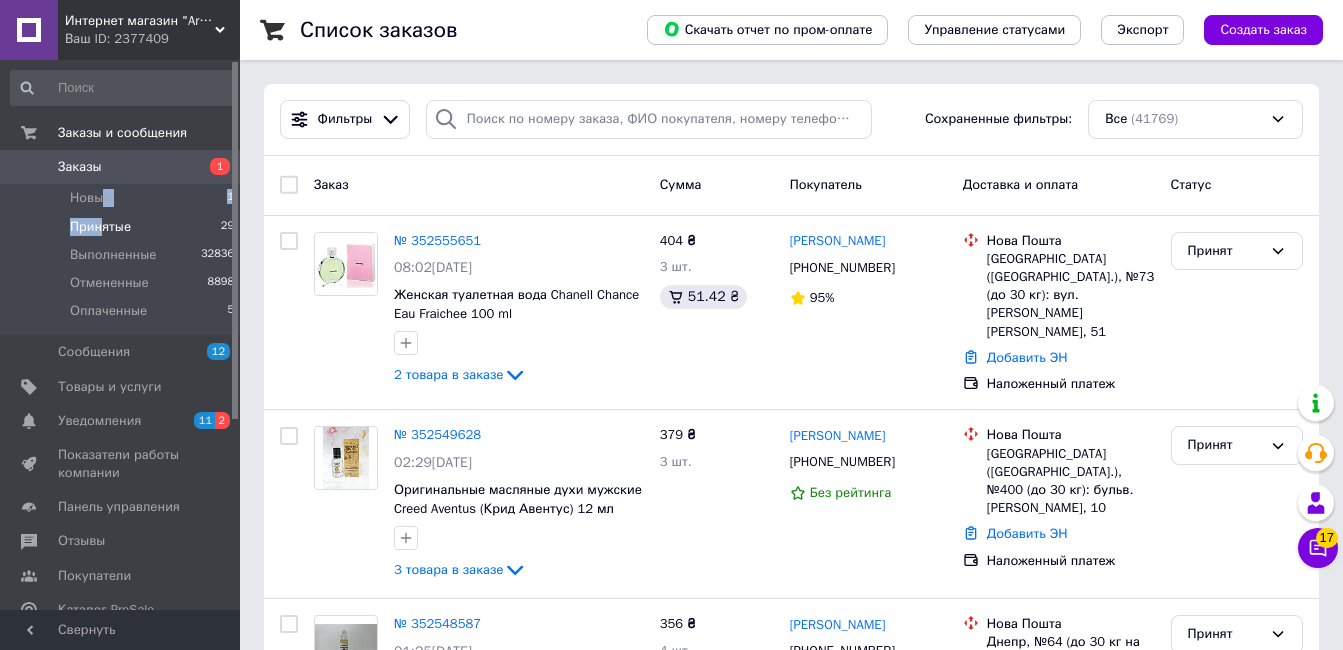 click on "Новые 1 Принятые 29 Выполненные 32836 Отмененные 8898 Оплаченные 5" at bounding box center [123, 259] 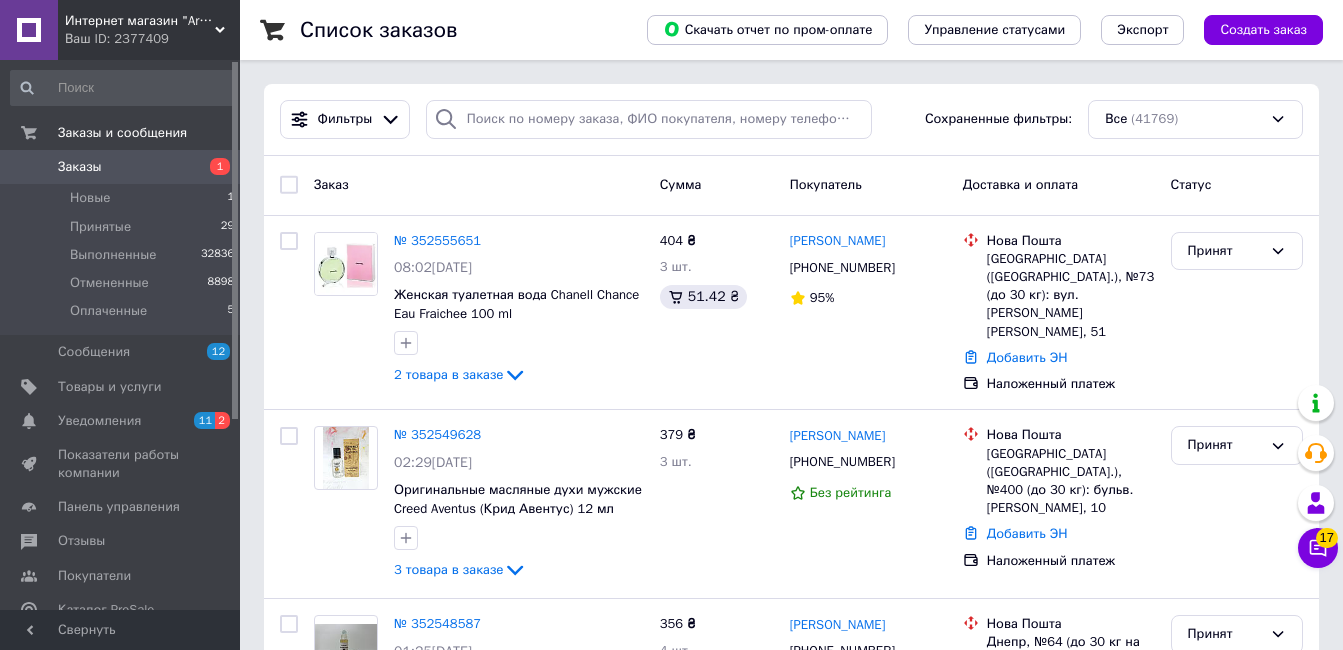 click on "Заказ Сумма Покупатель Доставка и оплата Статус" at bounding box center (791, 186) 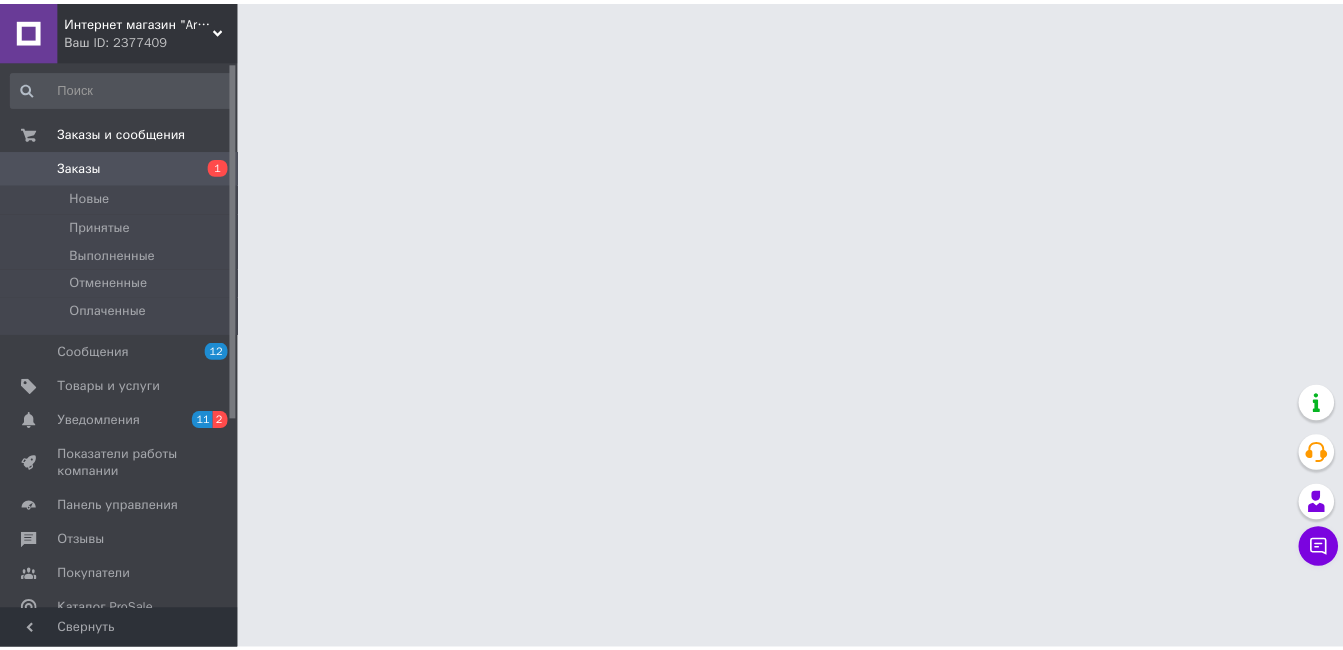 scroll, scrollTop: 0, scrollLeft: 0, axis: both 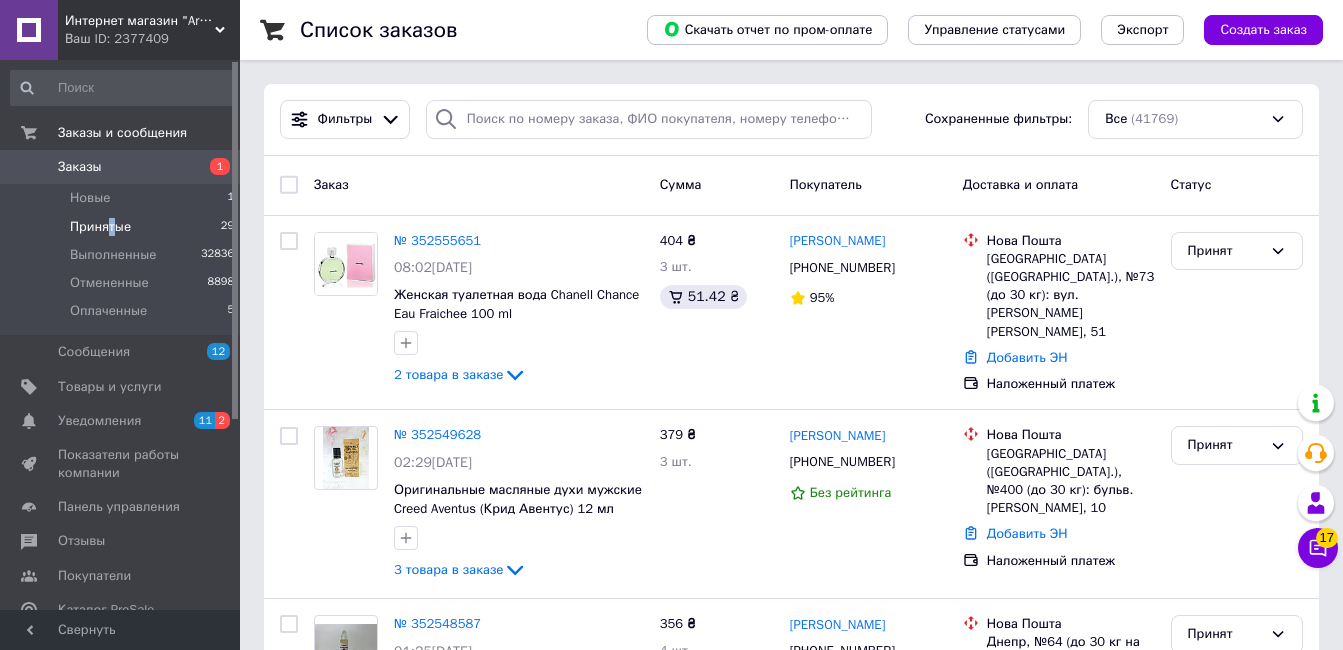 click on "Принятые" at bounding box center [100, 227] 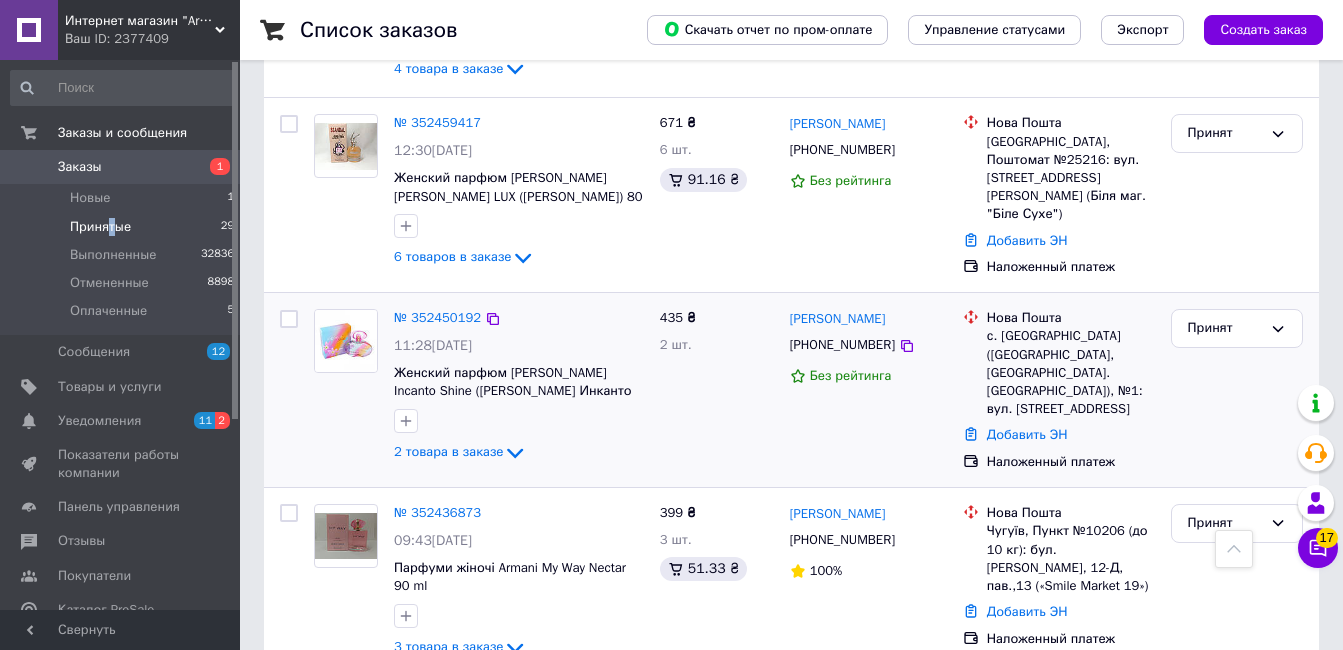 scroll, scrollTop: 3413, scrollLeft: 0, axis: vertical 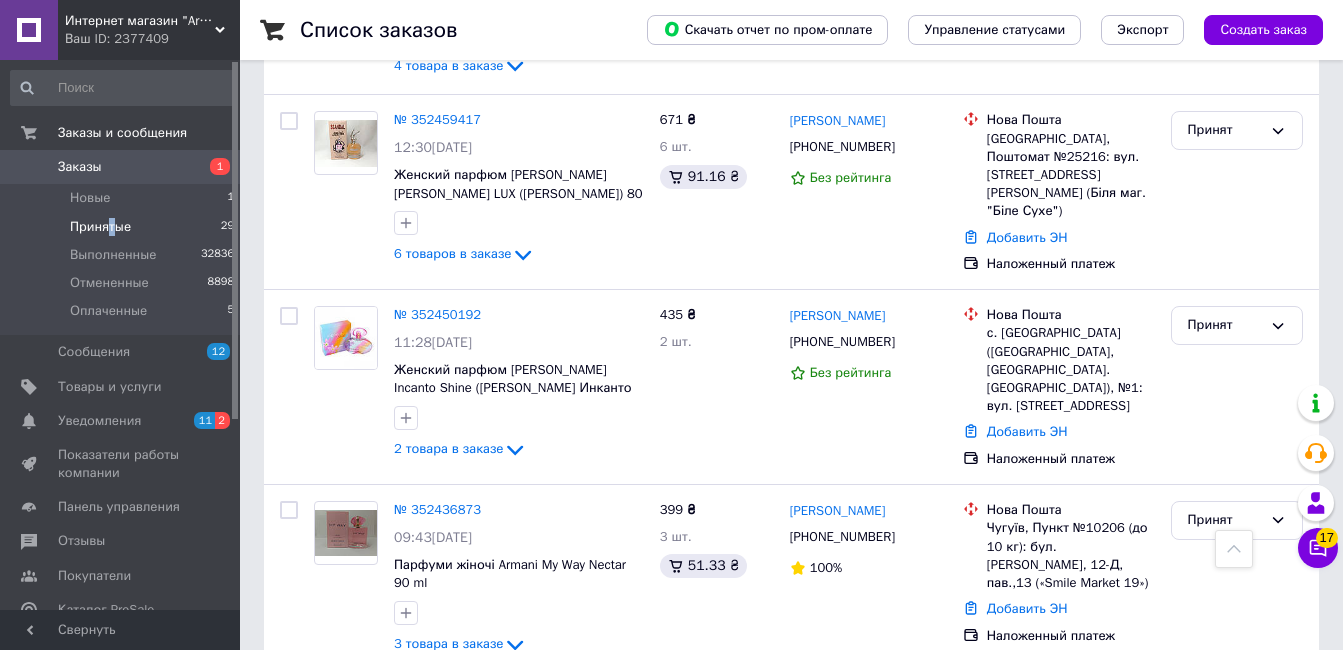 click on "2" at bounding box center (327, 718) 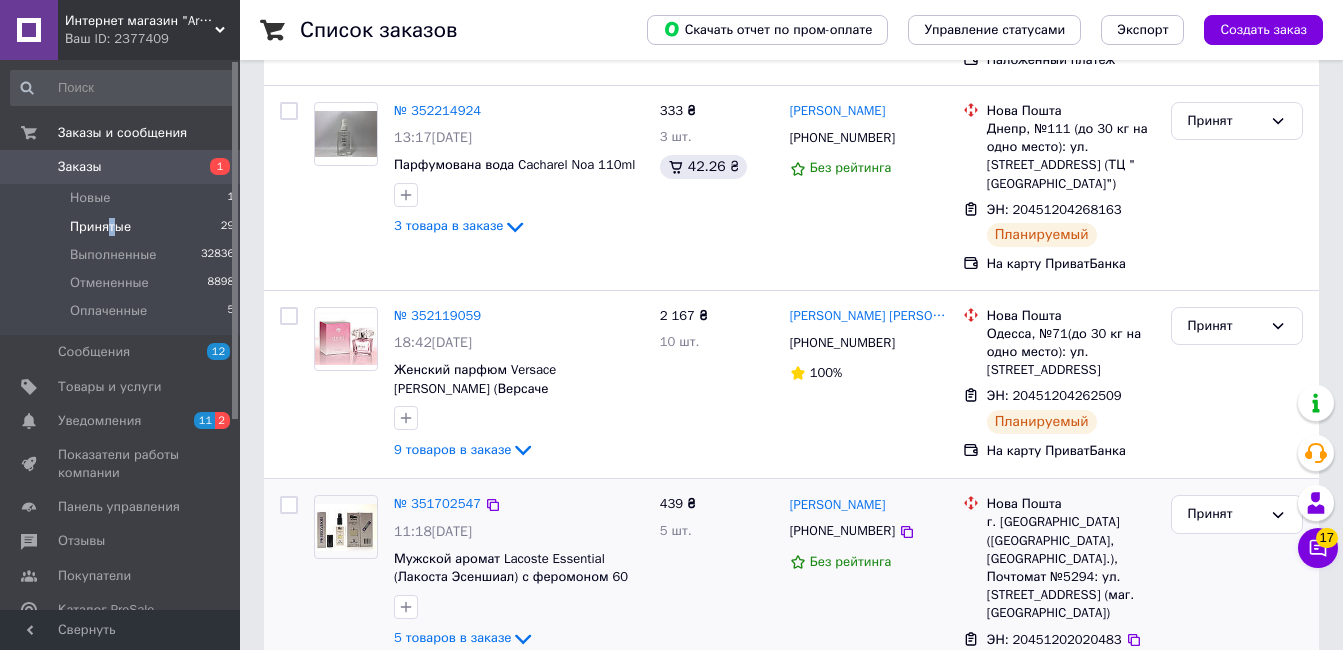 scroll, scrollTop: 1492, scrollLeft: 0, axis: vertical 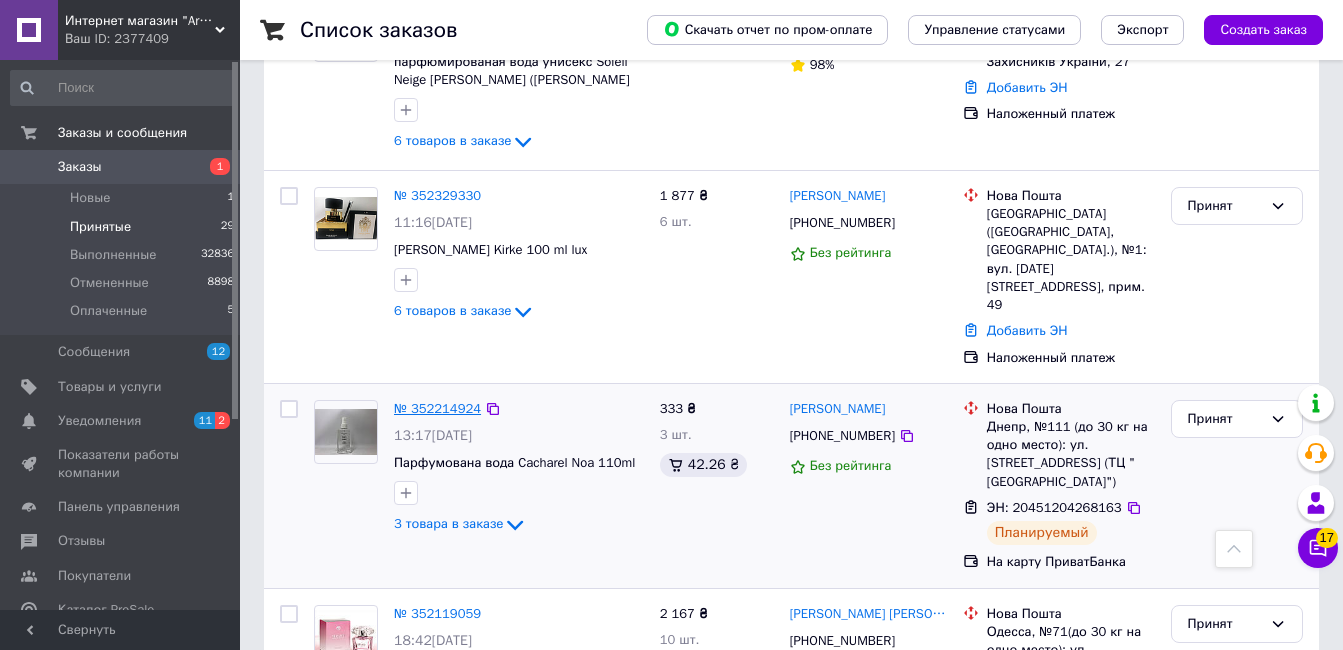 drag, startPoint x: 441, startPoint y: 360, endPoint x: 423, endPoint y: 364, distance: 18.439089 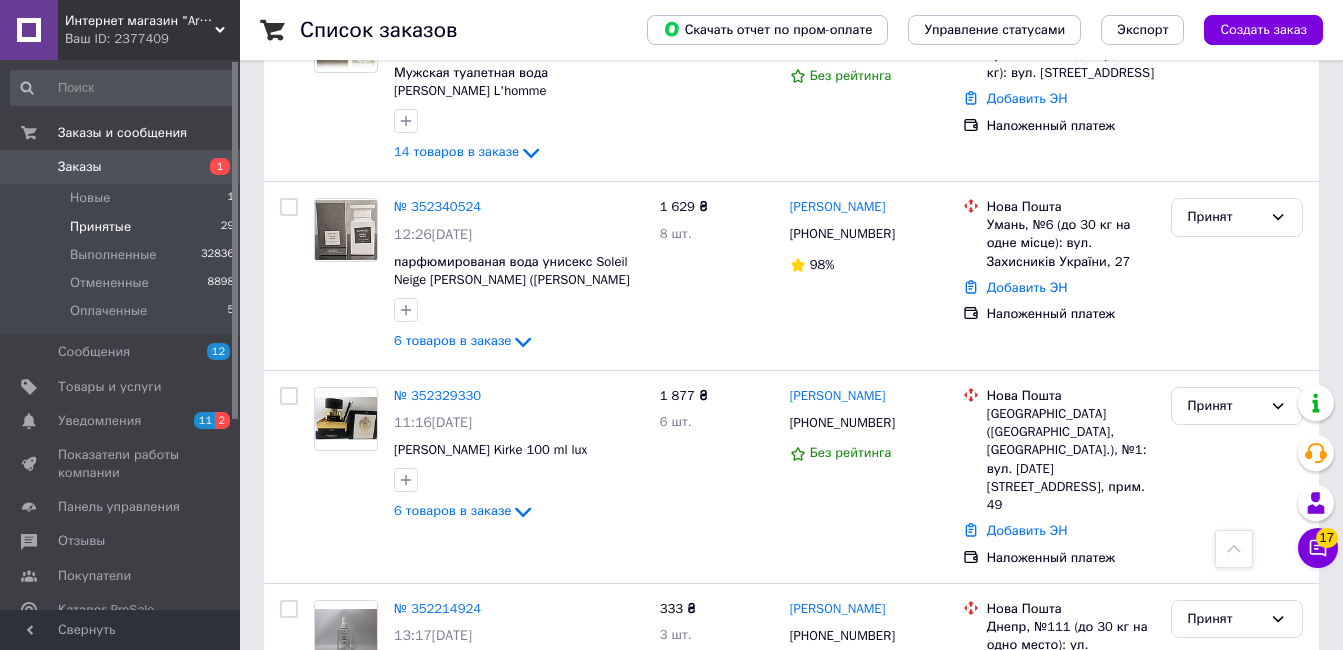 scroll, scrollTop: 1492, scrollLeft: 0, axis: vertical 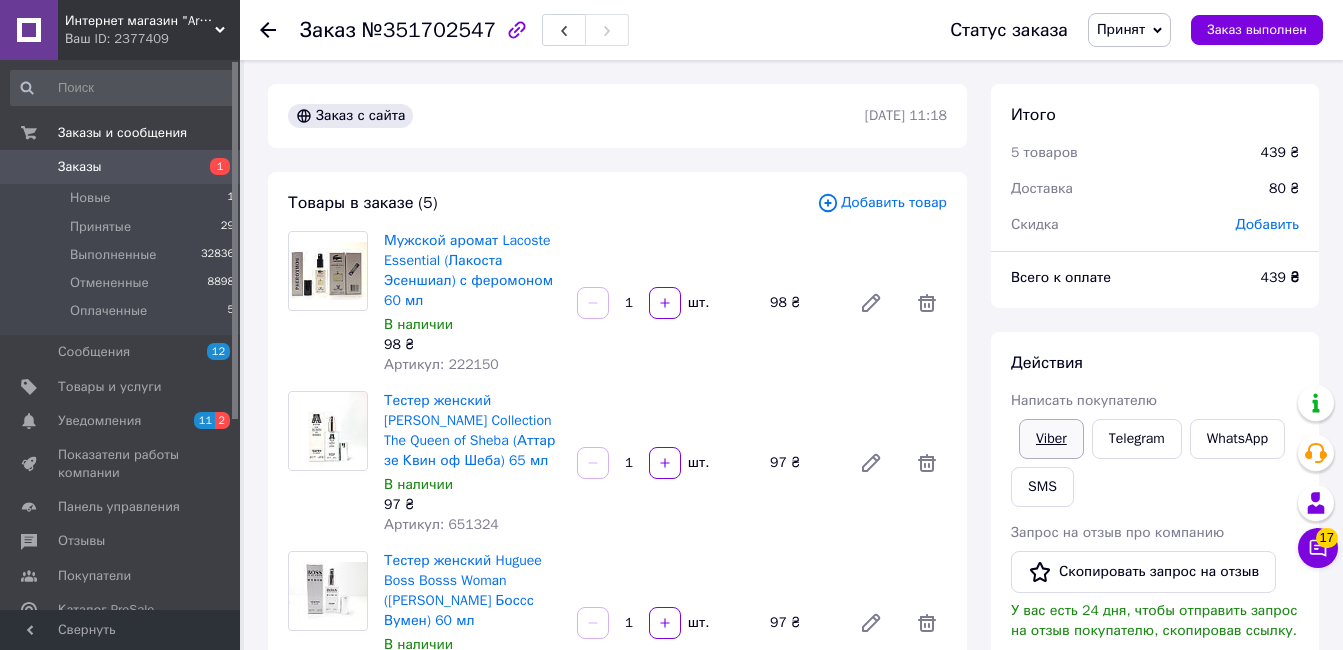 click on "Viber" at bounding box center [1051, 439] 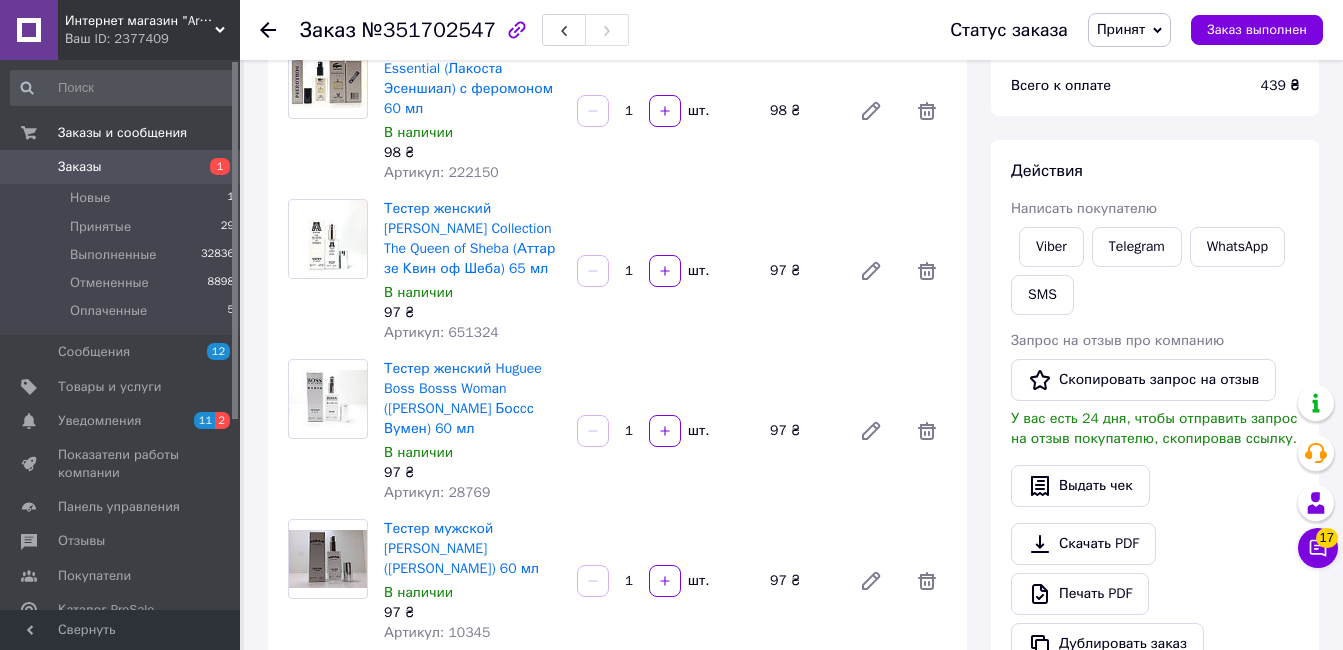 scroll, scrollTop: 600, scrollLeft: 0, axis: vertical 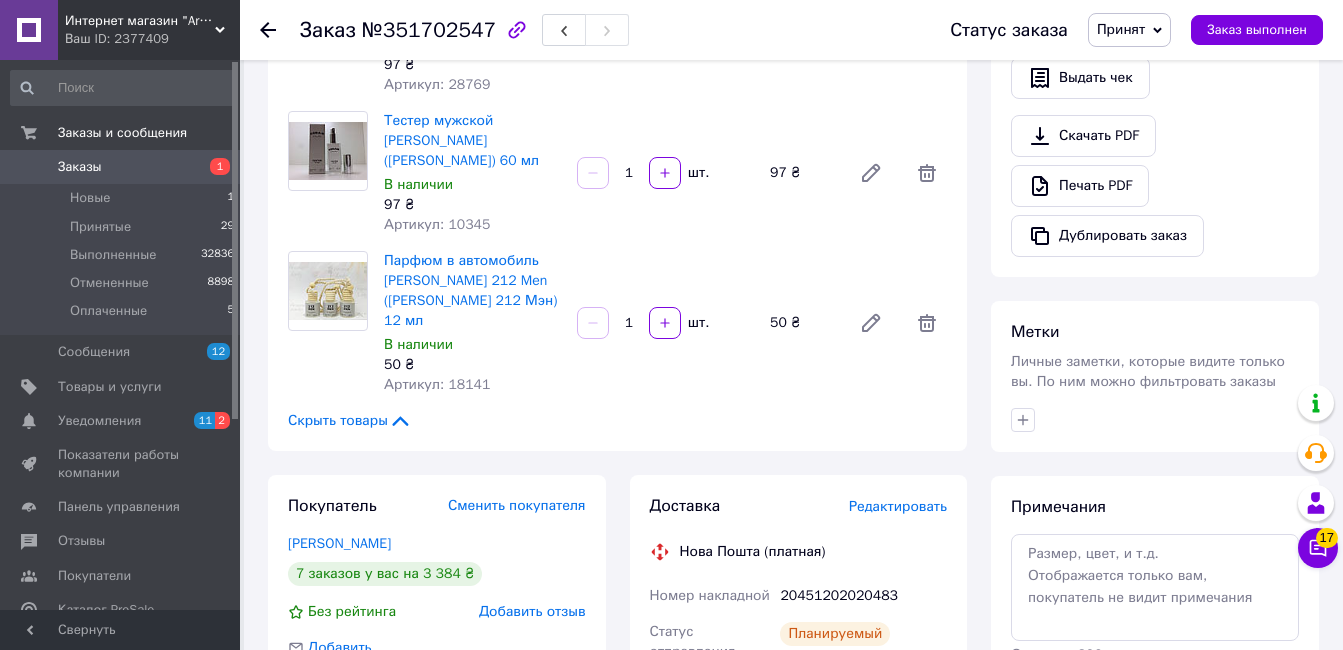 click on "Скачать PDF   Печать PDF   Дублировать заказ" at bounding box center (1155, 186) 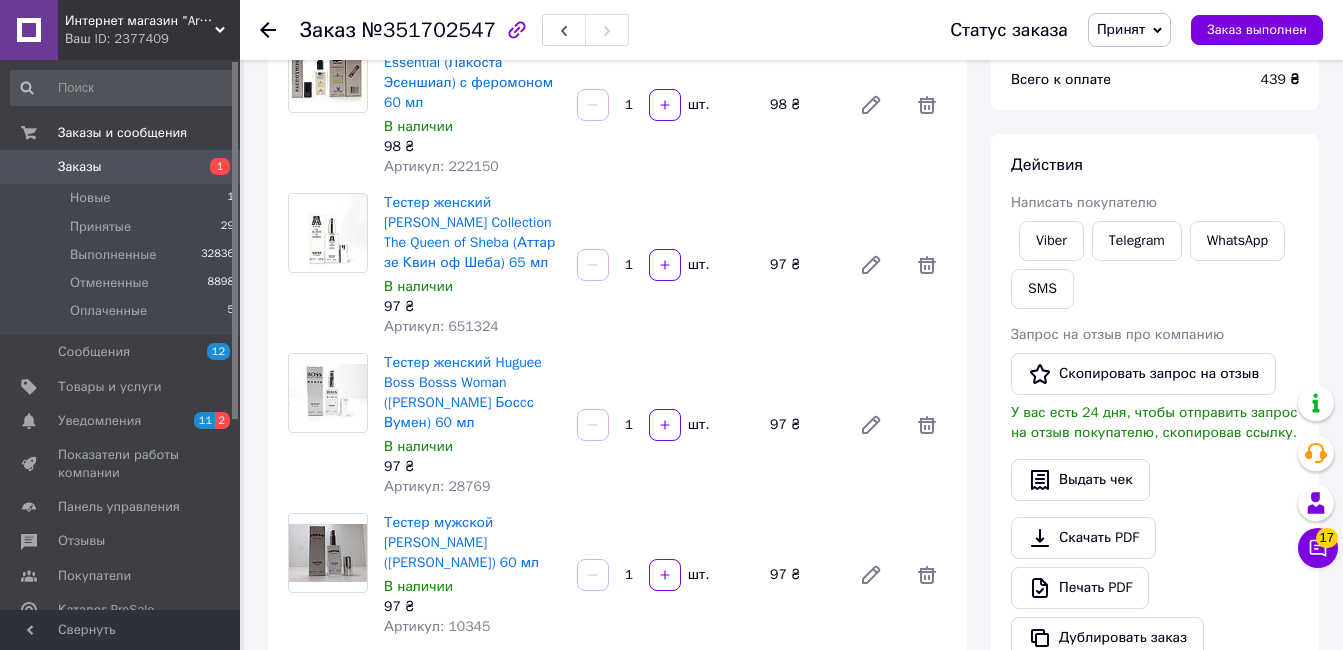 scroll, scrollTop: 100, scrollLeft: 0, axis: vertical 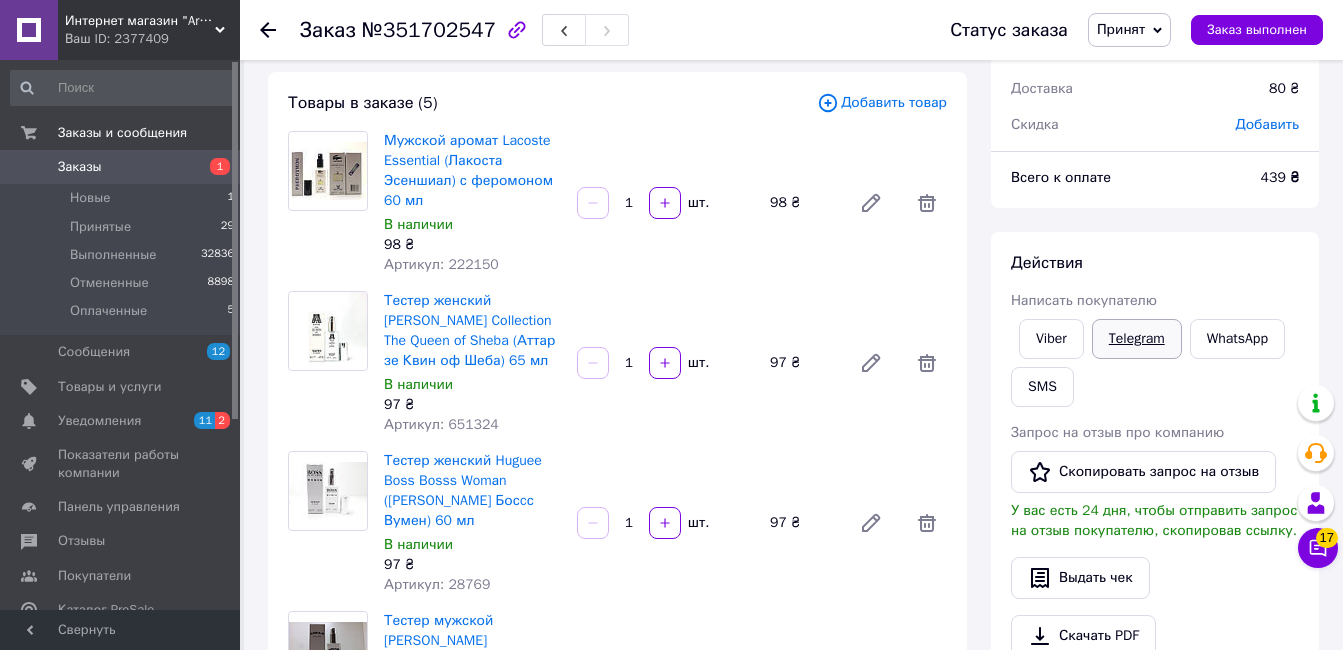 click on "Telegram" at bounding box center [1137, 339] 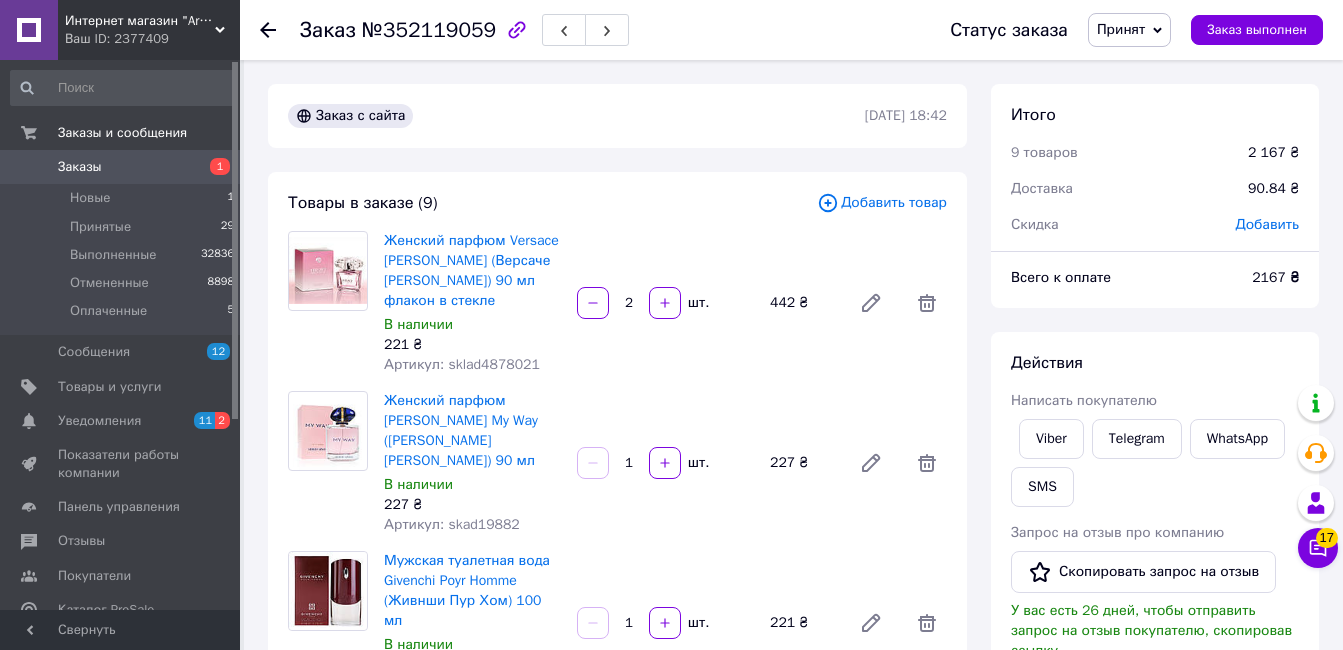 scroll, scrollTop: 0, scrollLeft: 0, axis: both 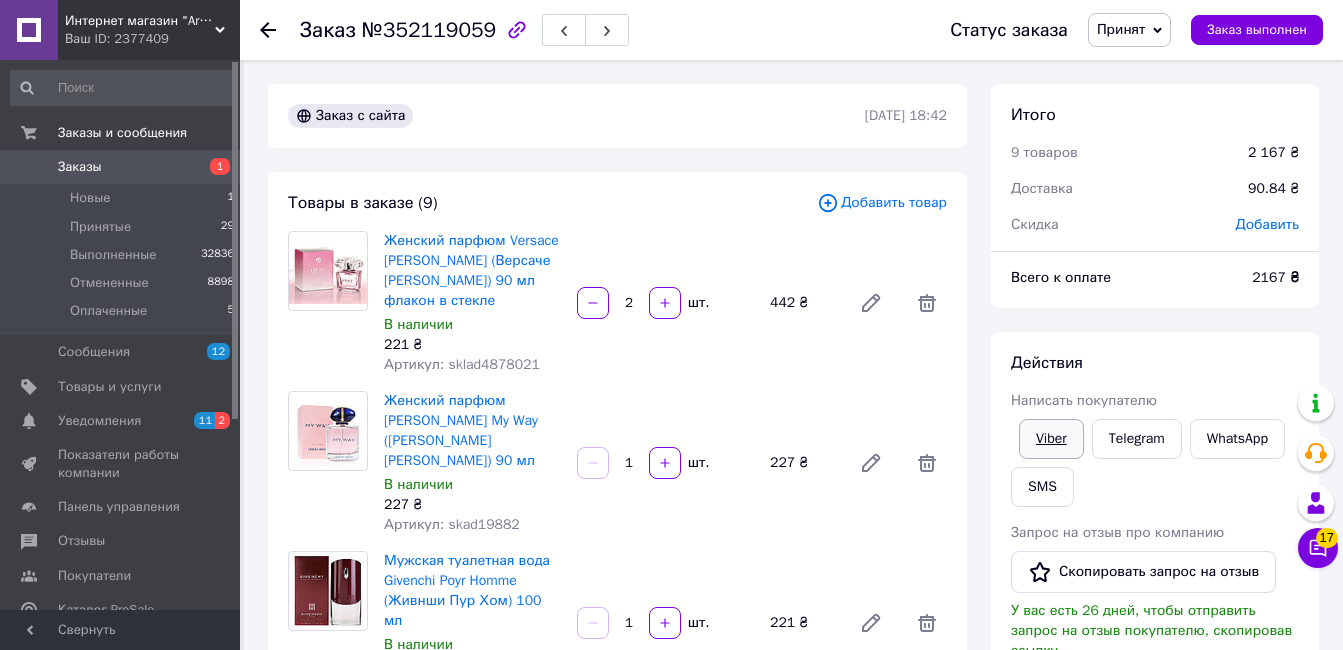 click on "Viber" at bounding box center (1051, 439) 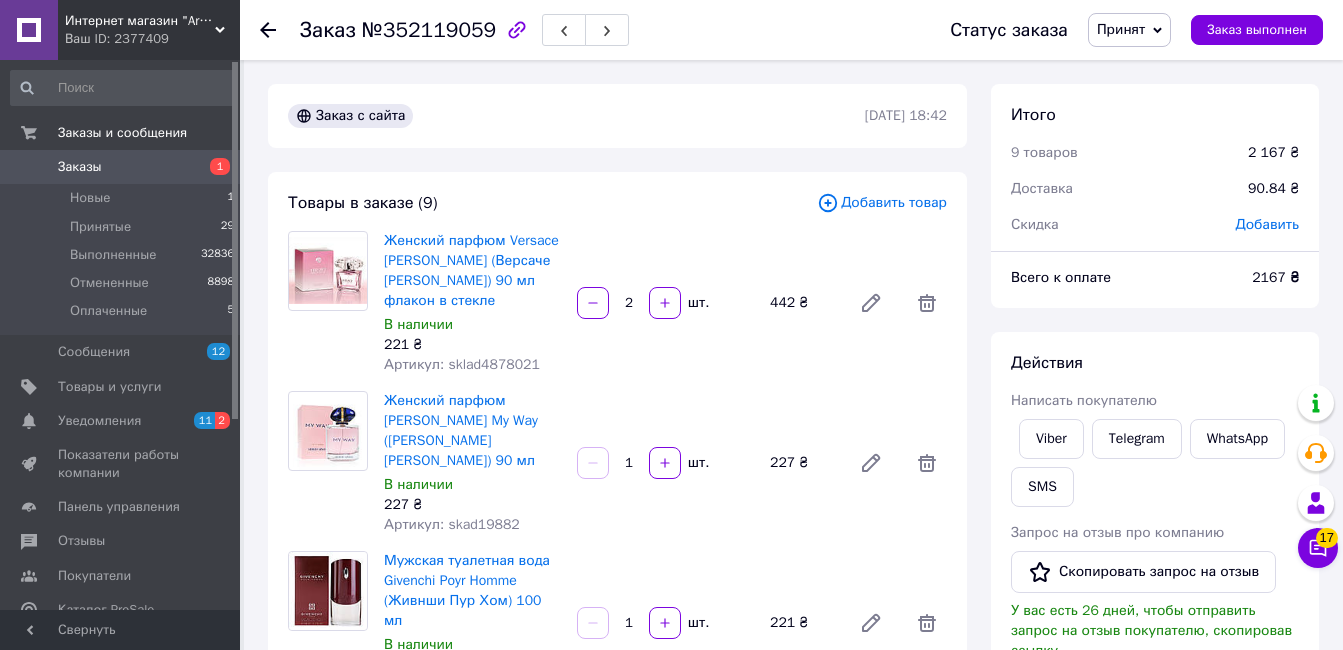 click on "Итого 9 товаров 2 167 ₴ Доставка 90.84 ₴ Скидка Добавить Всего к оплате 2167 ₴ Действия Написать покупателю Viber Telegram WhatsApp SMS Запрос на отзыв про компанию   Скопировать запрос на отзыв У вас есть 26 дней, чтобы отправить запрос на отзыв покупателю, скопировав ссылку.   Выдать чек   Скачать PDF   Печать PDF   Дублировать заказ Метки Личные заметки, которые видите только вы. По ним можно фильтровать заказы Примечания Осталось 300 символов Очистить Сохранить" at bounding box center (1155, 722) 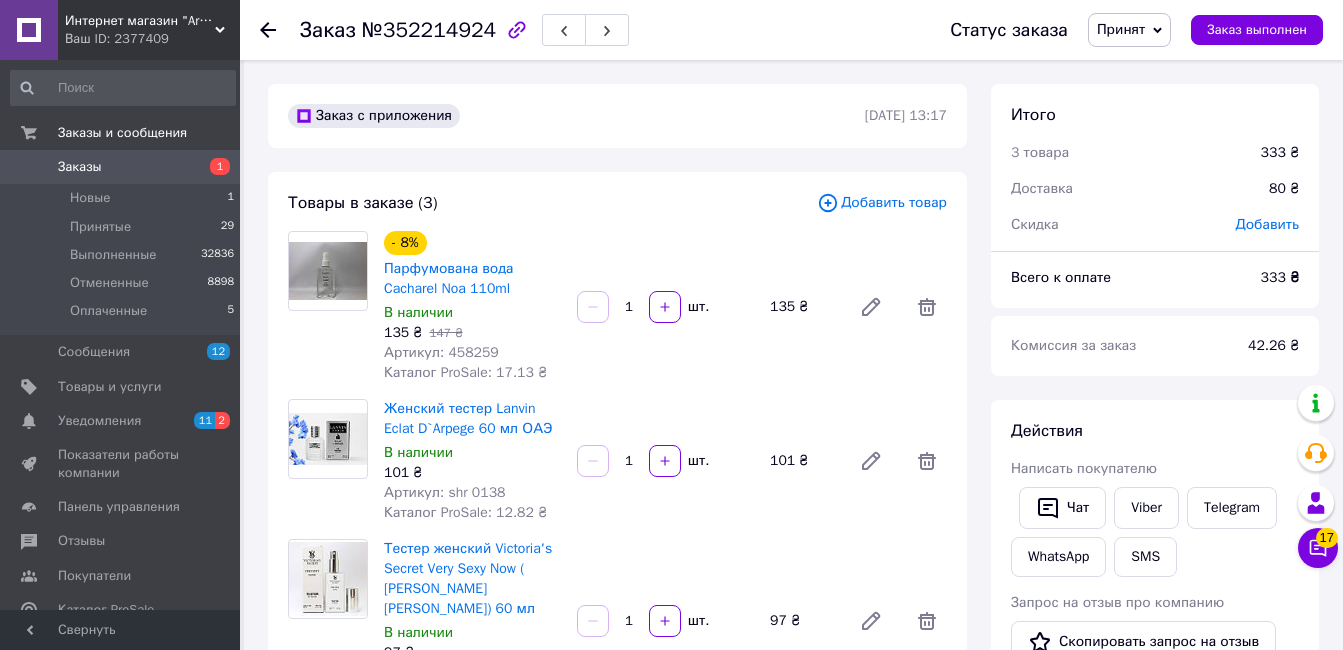 scroll, scrollTop: 0, scrollLeft: 0, axis: both 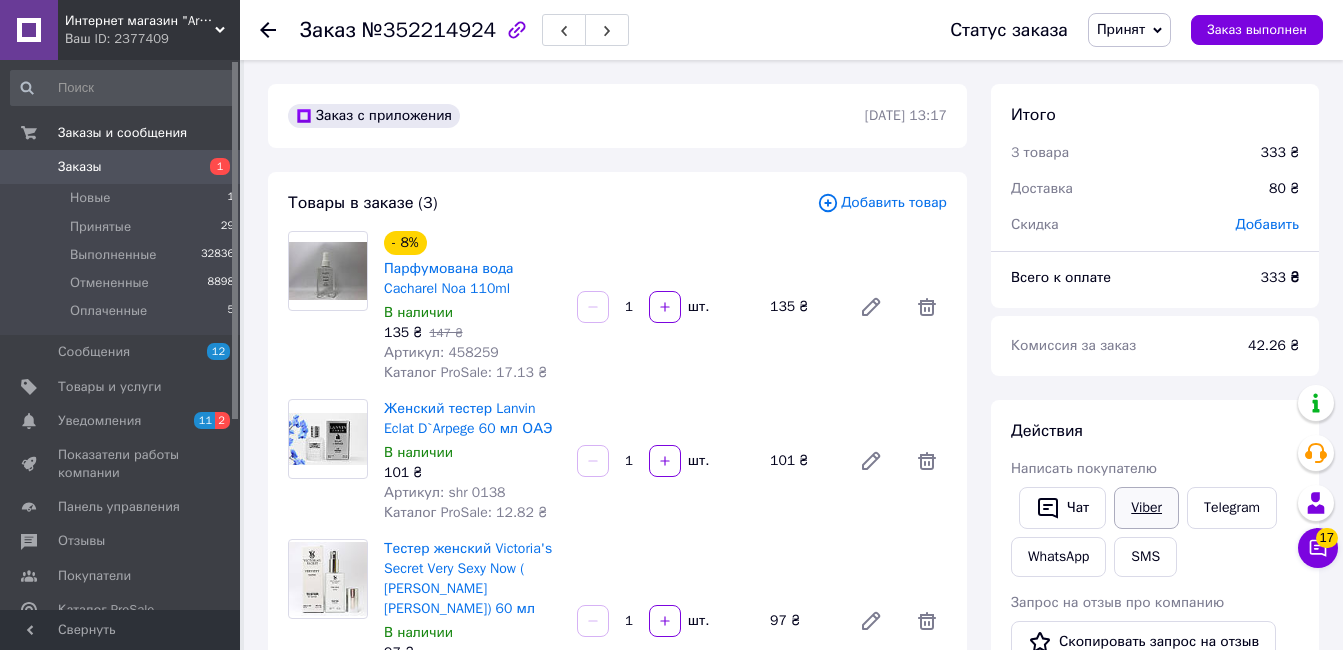 click on "Viber" at bounding box center (1146, 508) 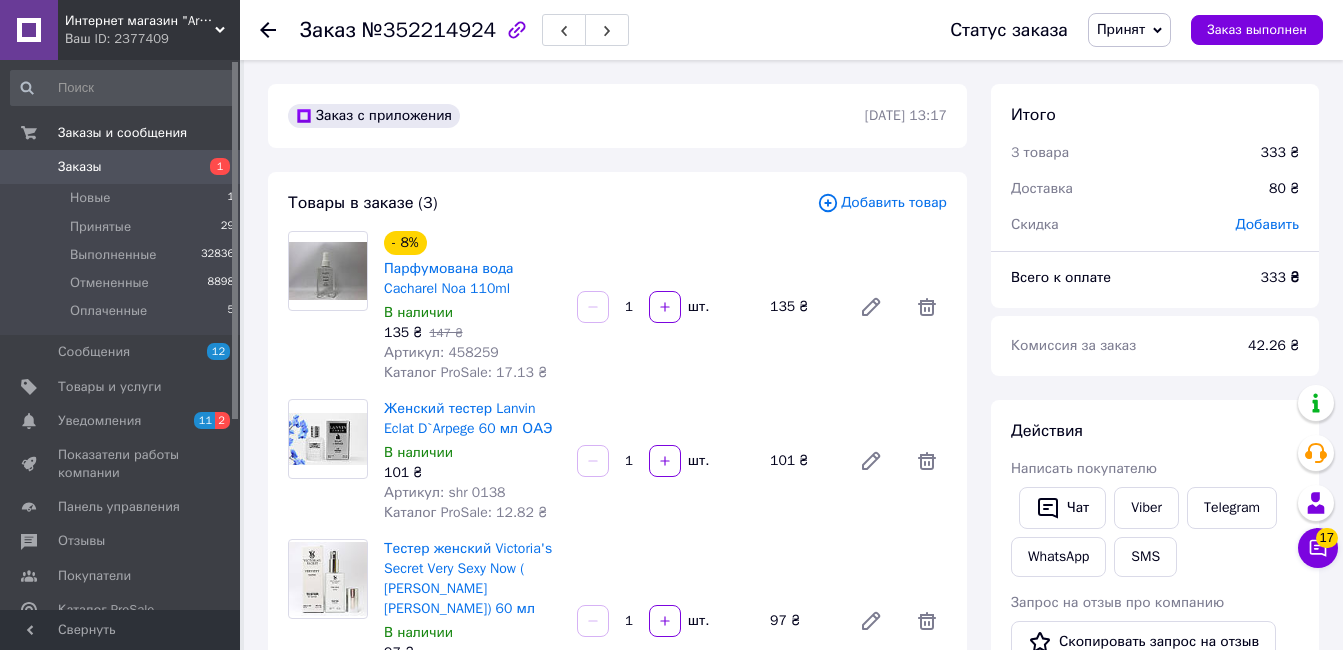 click on "Комиссия за заказ" at bounding box center [1117, 346] 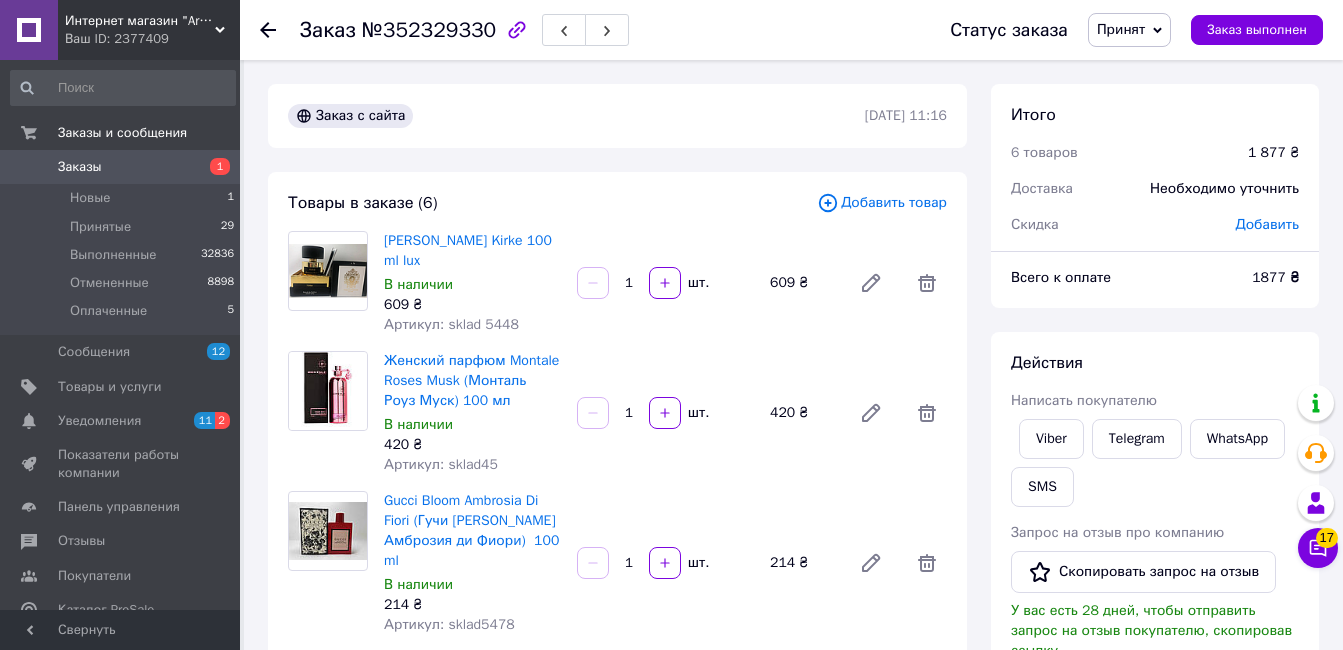 scroll, scrollTop: 0, scrollLeft: 0, axis: both 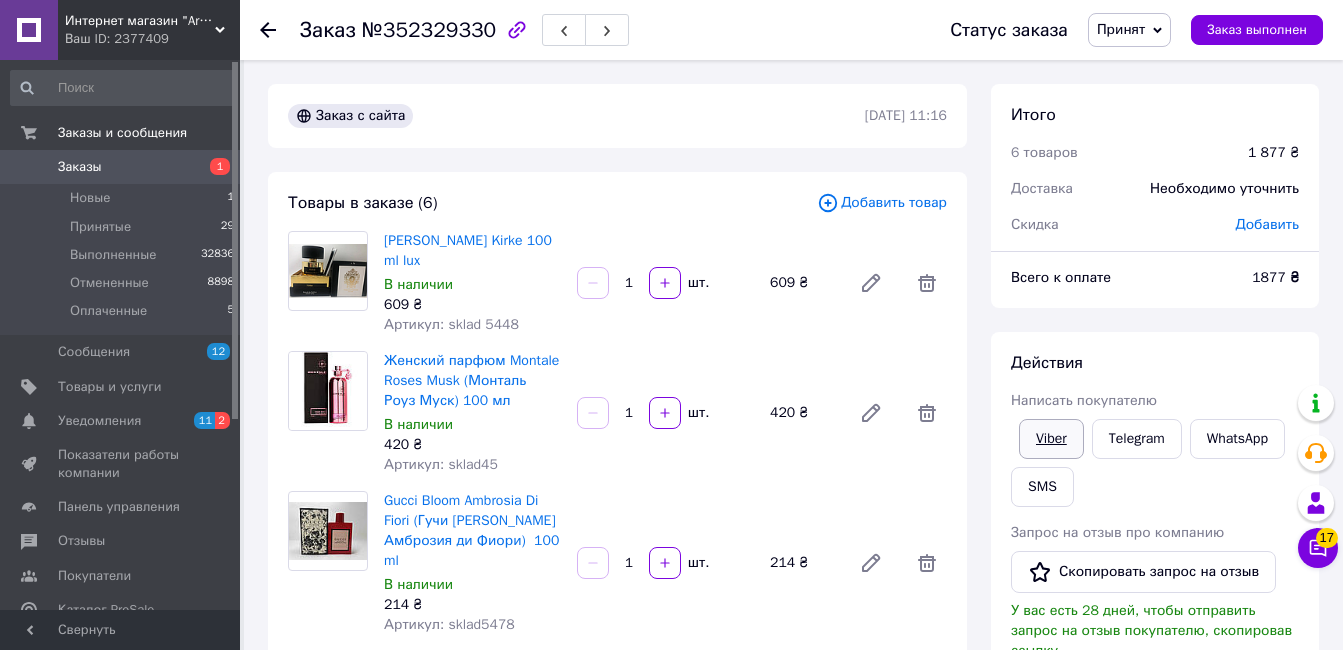 click on "Viber" at bounding box center (1051, 439) 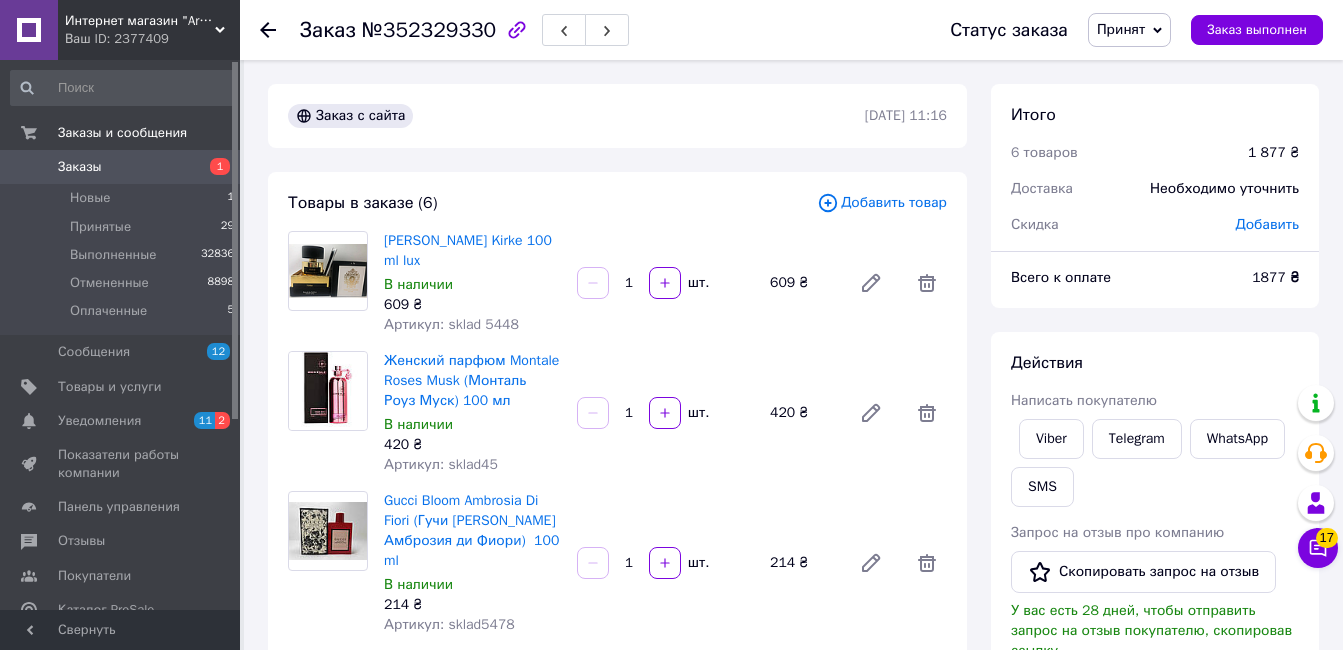 click on "Всего к оплате" at bounding box center (1119, 278) 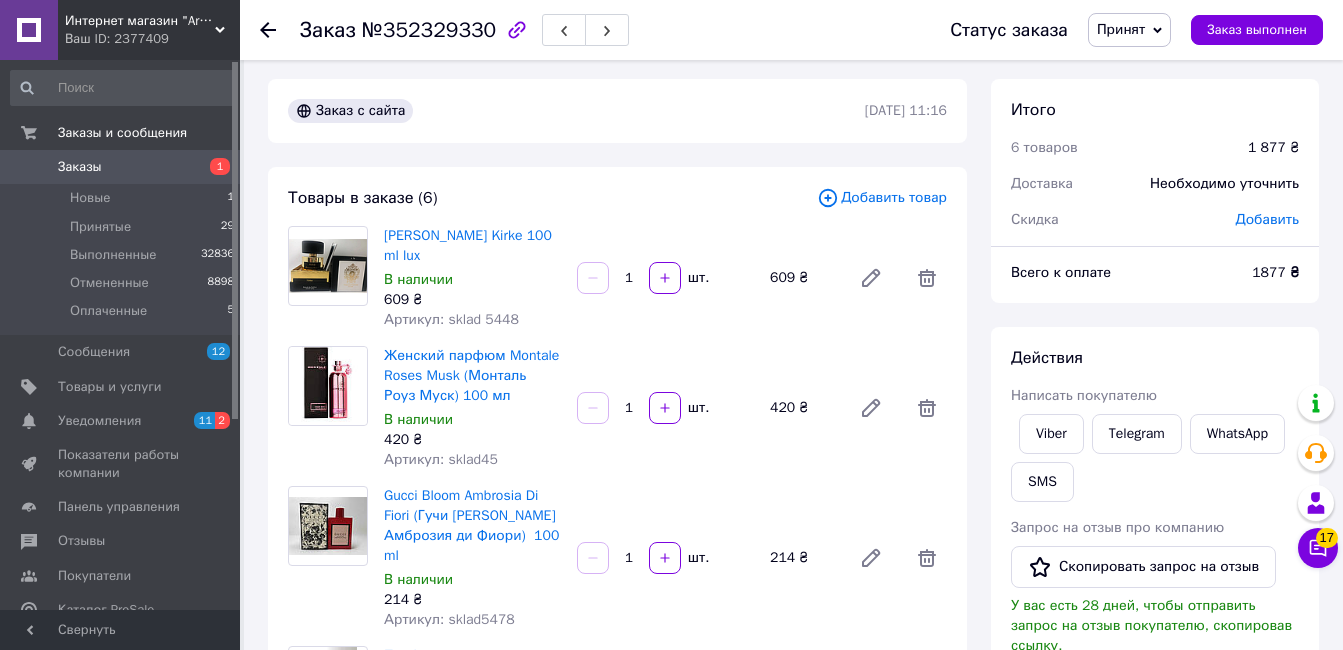 scroll, scrollTop: 0, scrollLeft: 0, axis: both 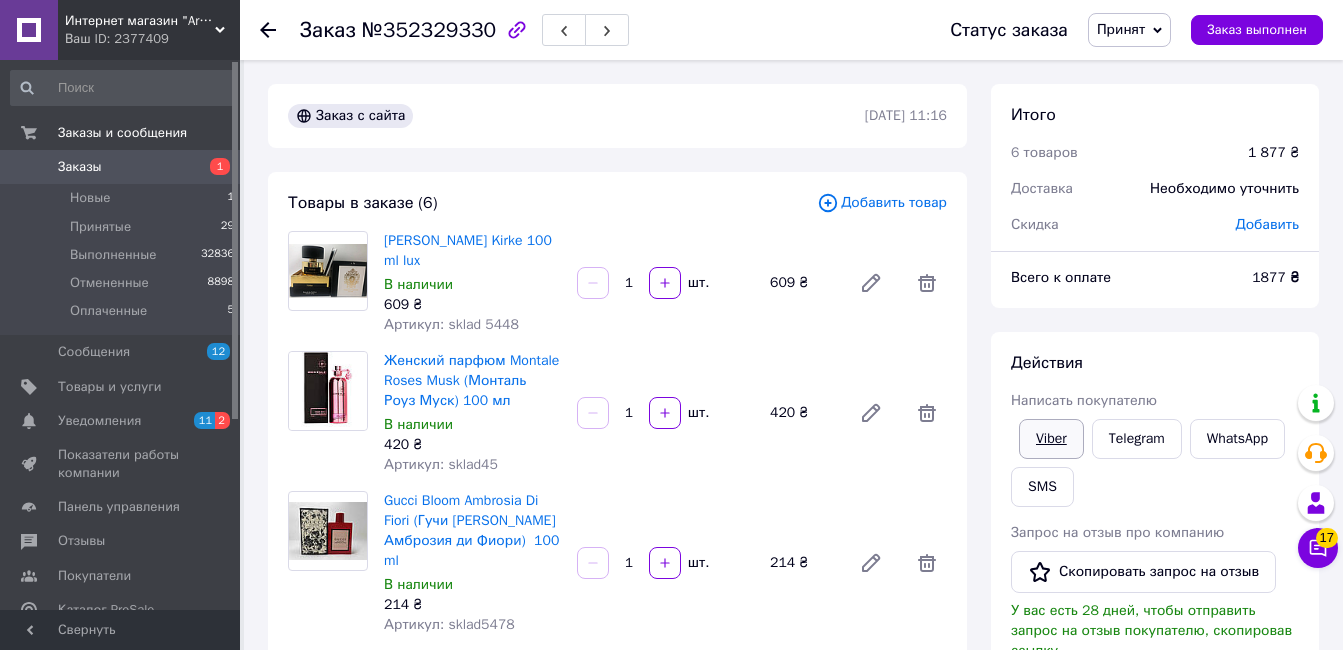 click on "Viber" at bounding box center [1051, 439] 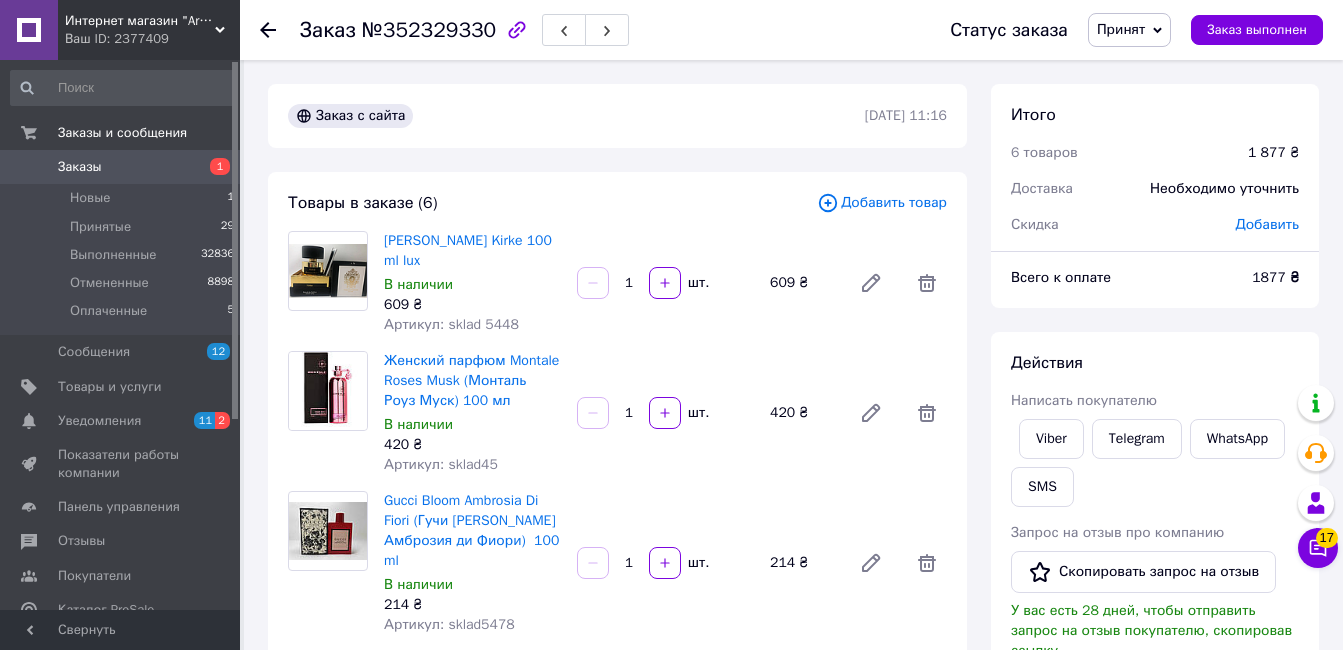 click on "Всего к оплате" at bounding box center (1119, 278) 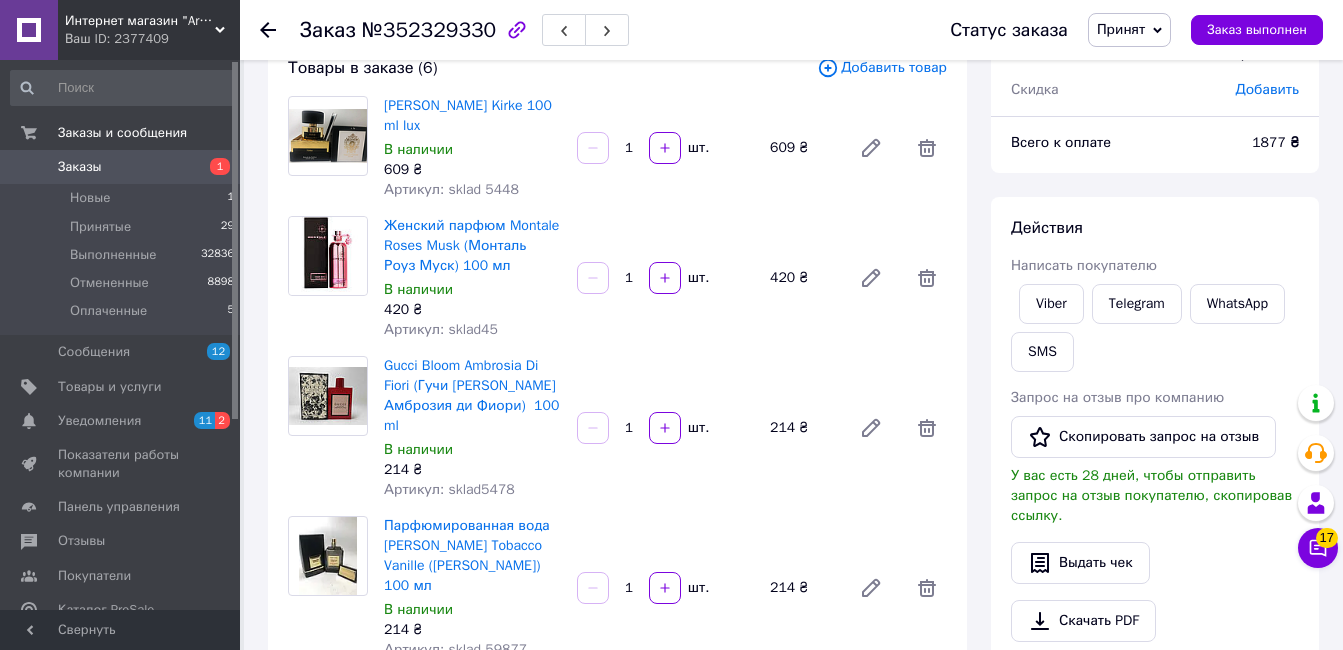 scroll, scrollTop: 100, scrollLeft: 0, axis: vertical 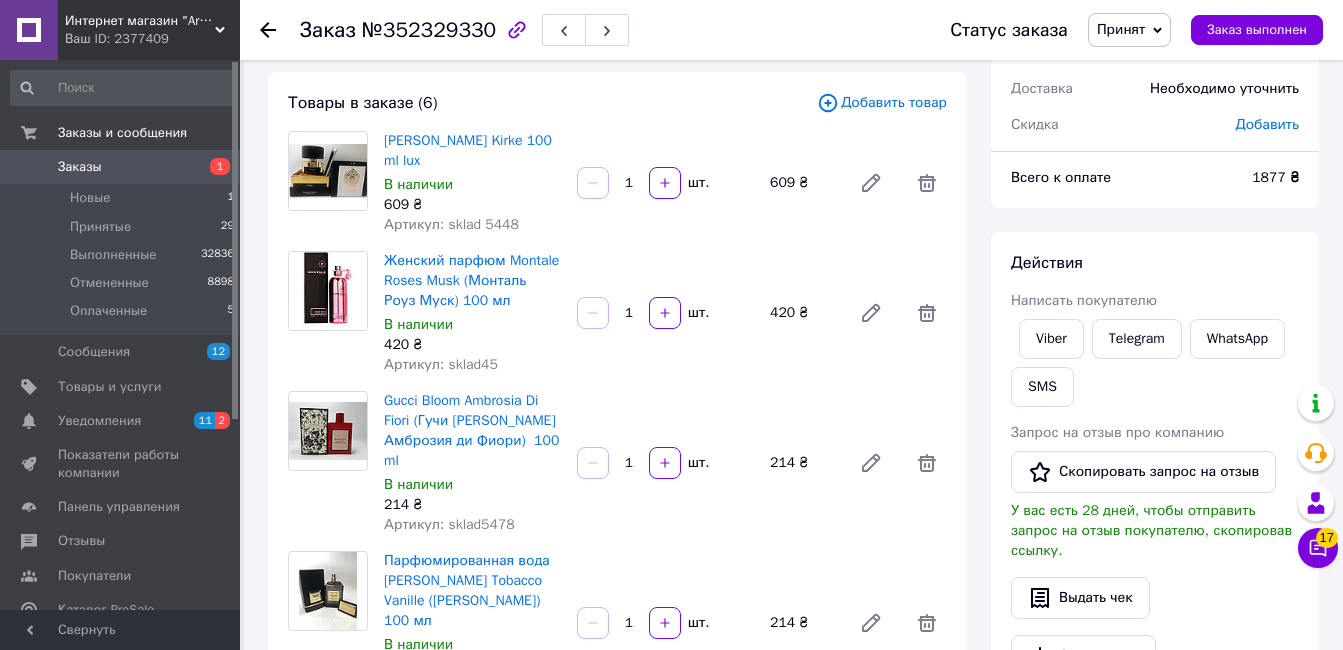 click on "Принят" at bounding box center (1129, 30) 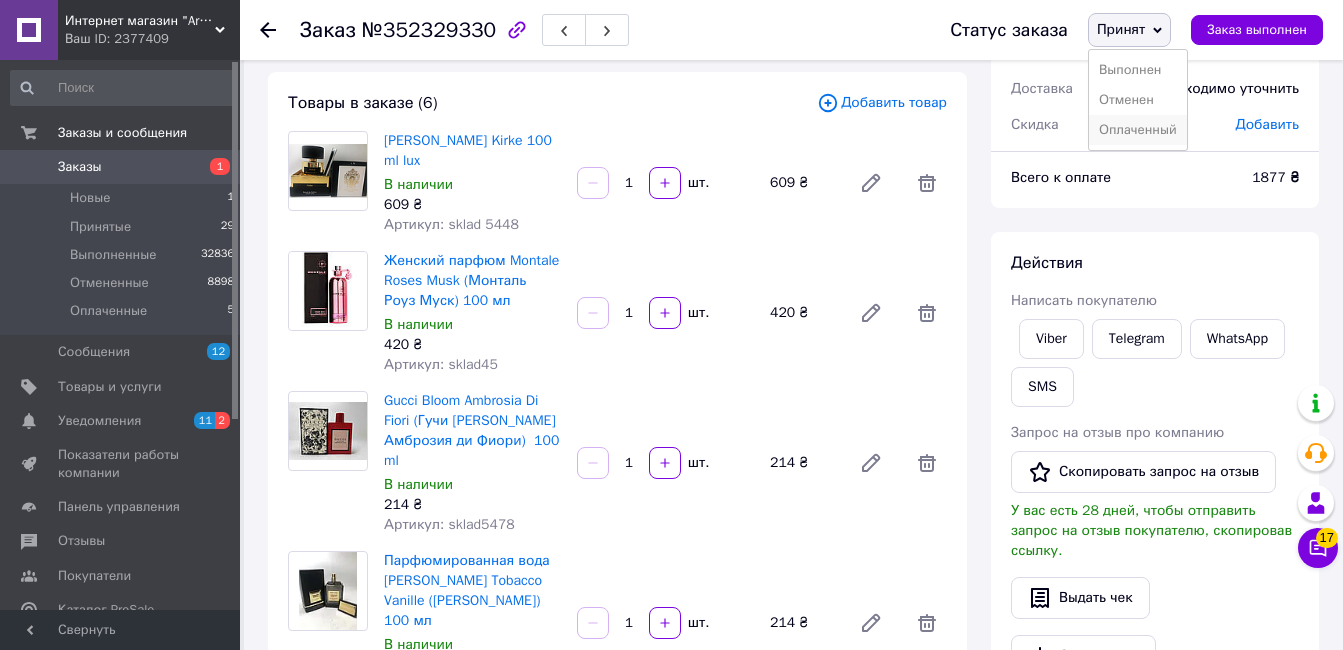 click on "Оплаченный" at bounding box center (1138, 130) 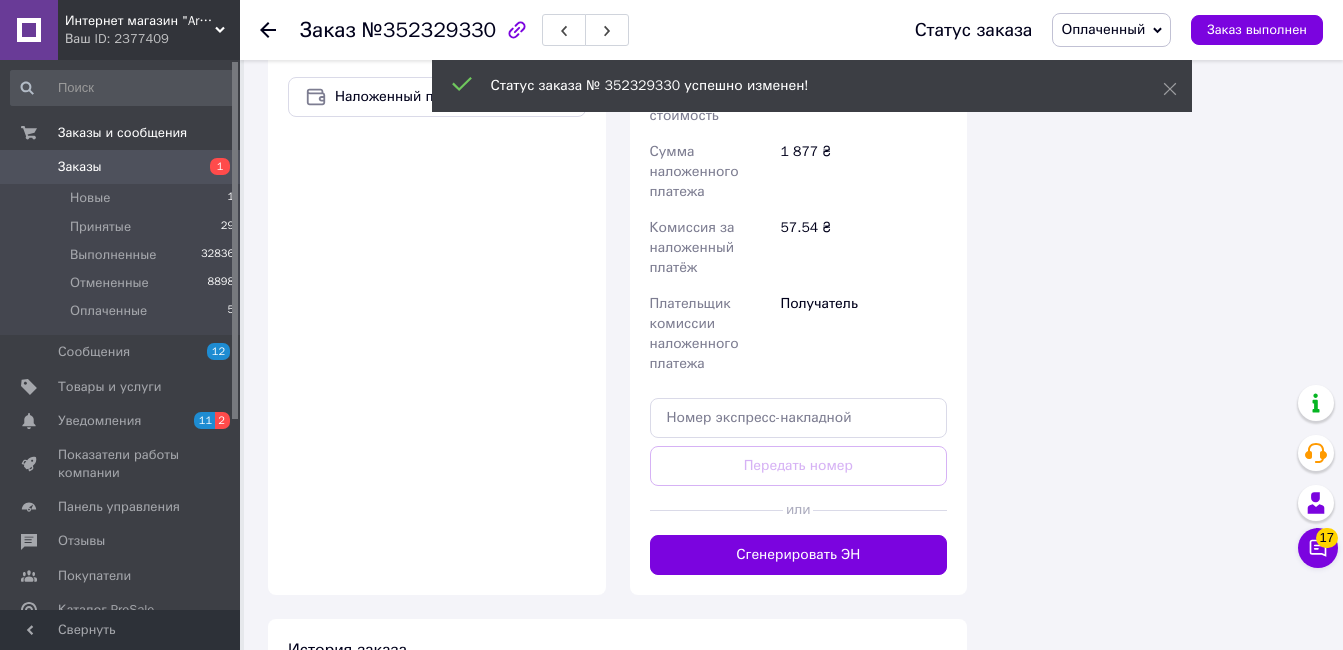 click on "Сгенерировать ЭН" at bounding box center [799, 555] 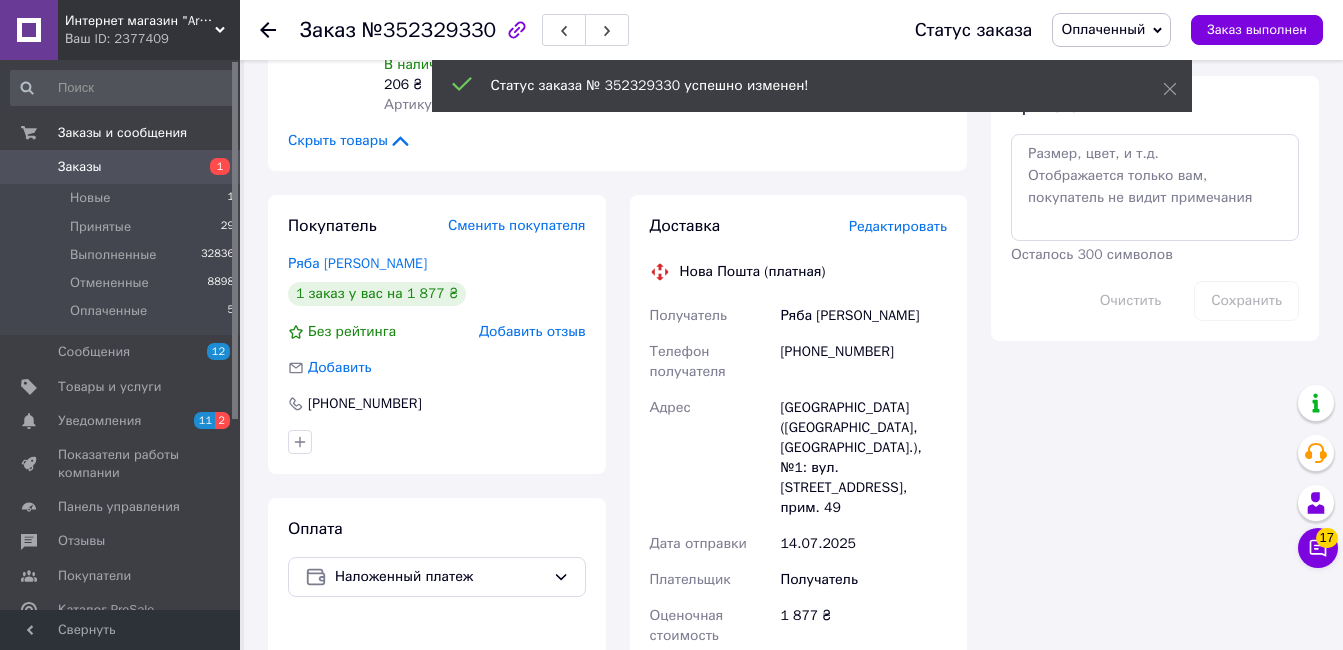 scroll, scrollTop: 900, scrollLeft: 0, axis: vertical 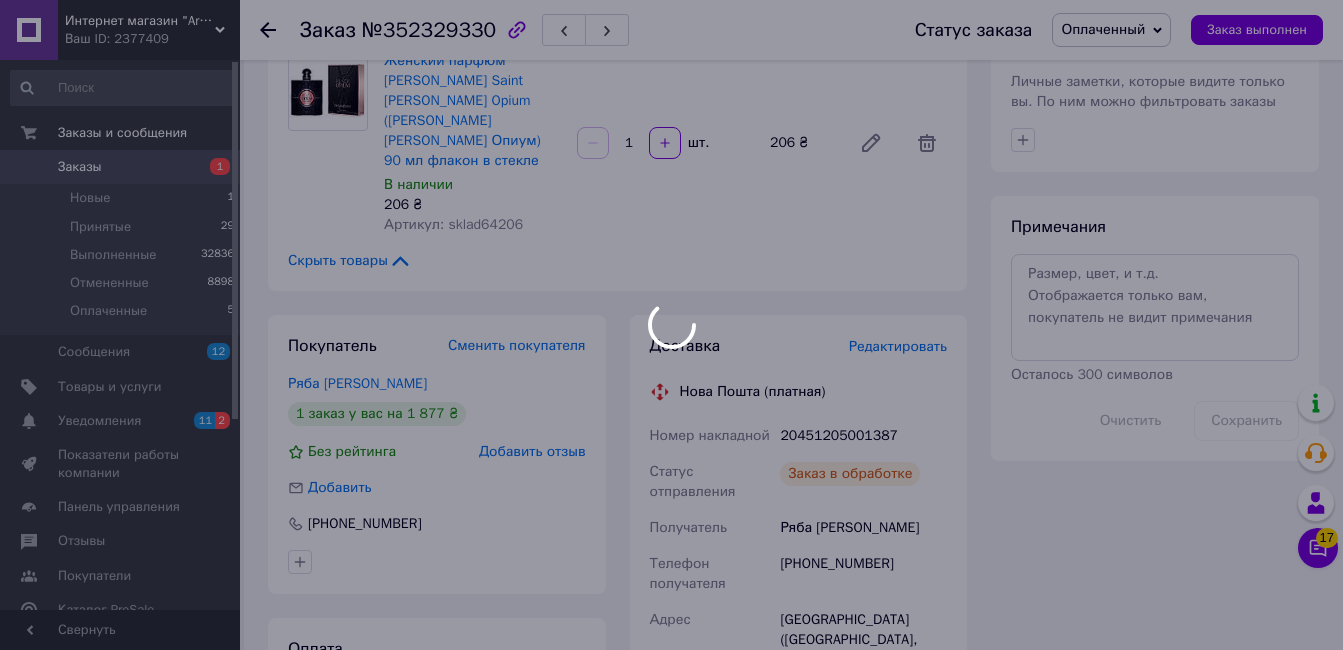 drag, startPoint x: 923, startPoint y: 368, endPoint x: 790, endPoint y: 371, distance: 133.03383 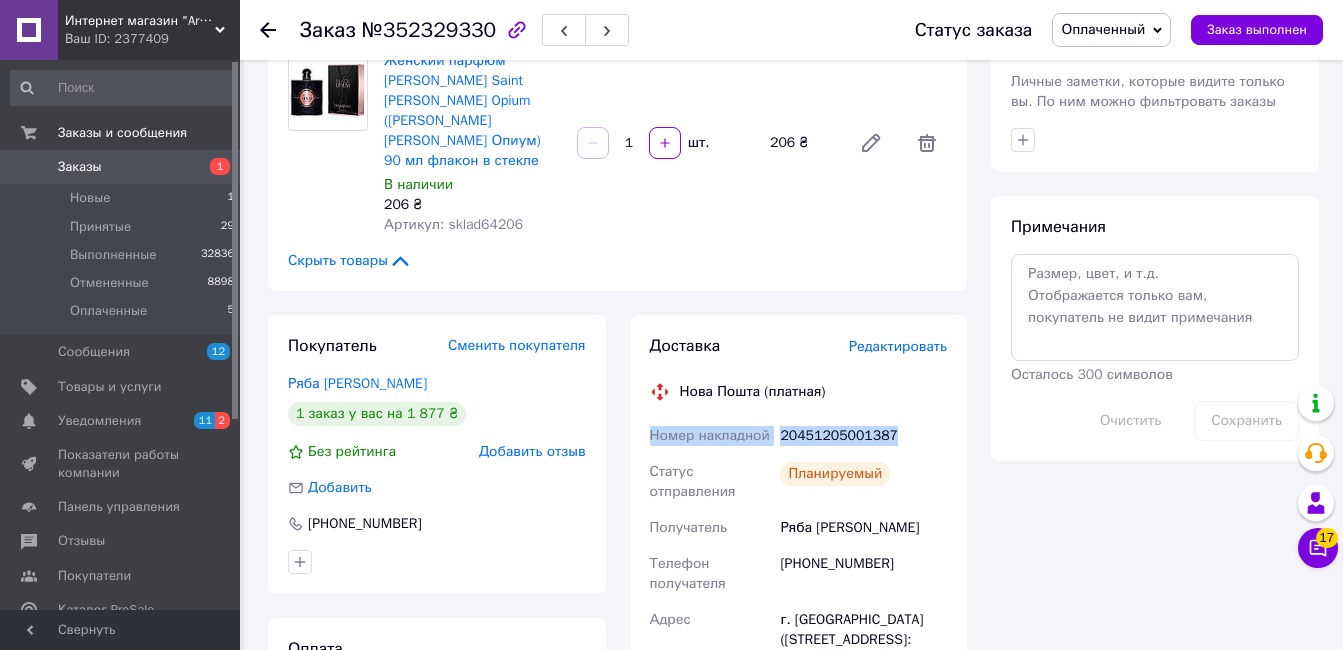 drag, startPoint x: 865, startPoint y: 363, endPoint x: 647, endPoint y: 375, distance: 218.33003 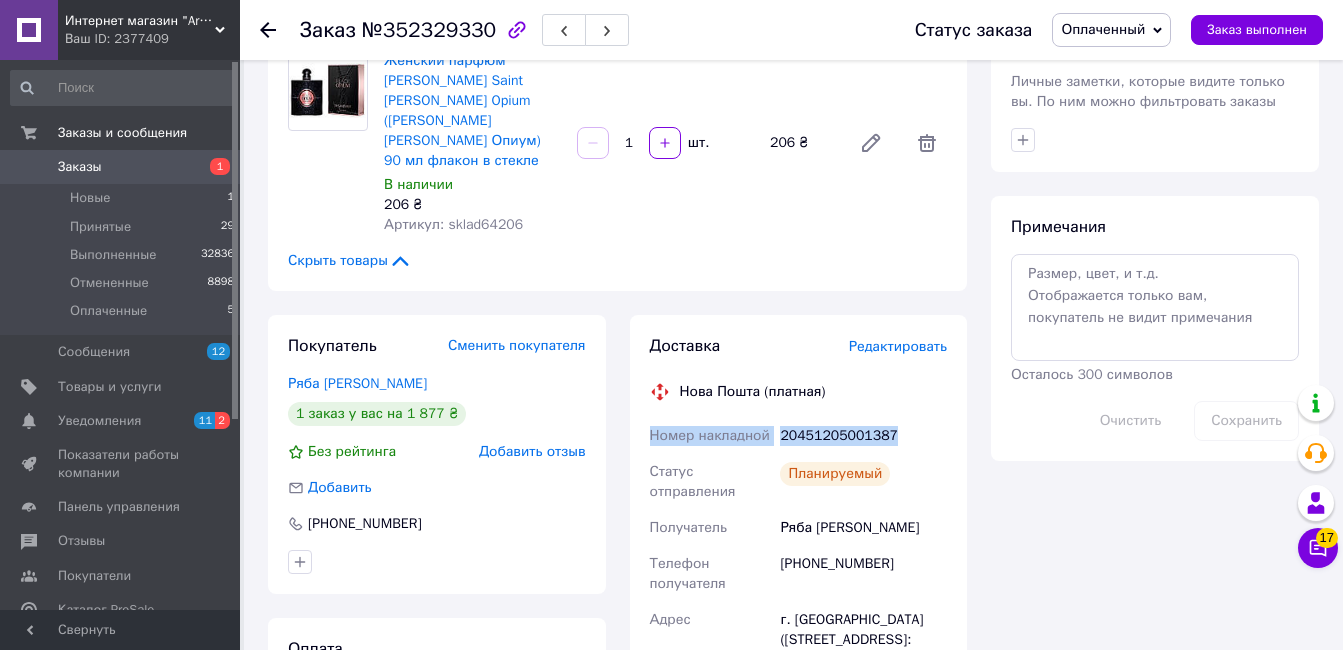 copy on "Номер накладной 20451205001387" 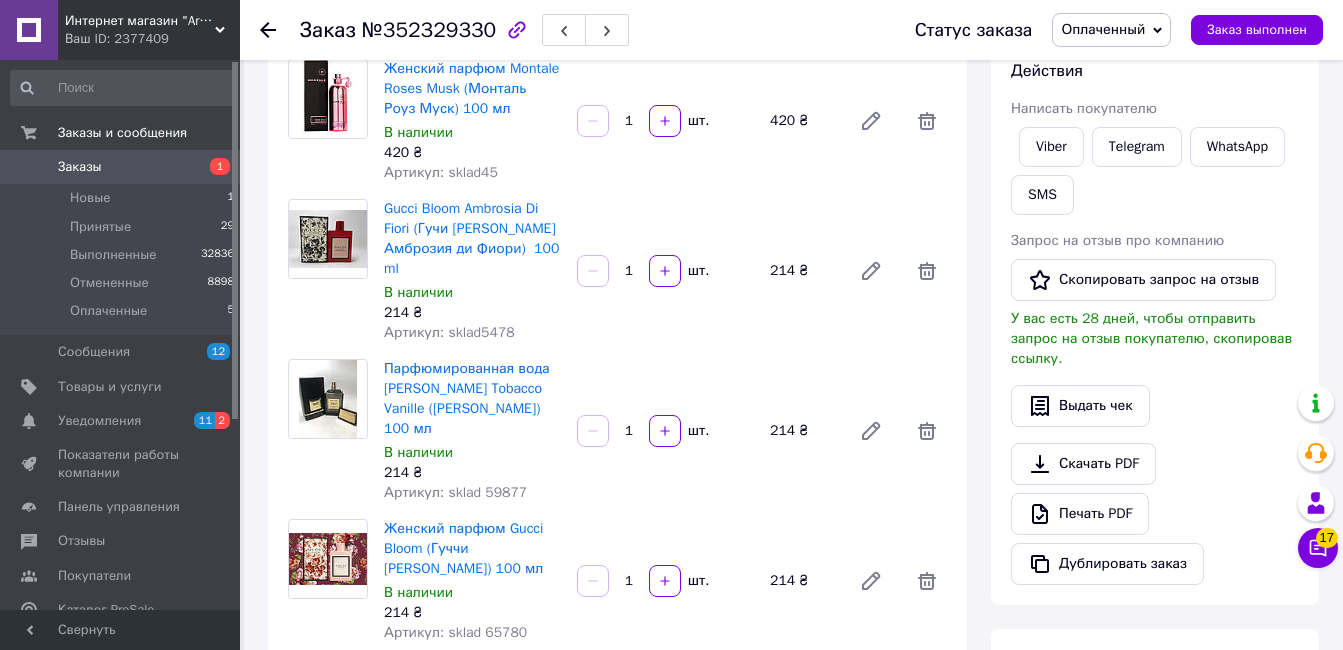 scroll, scrollTop: 100, scrollLeft: 0, axis: vertical 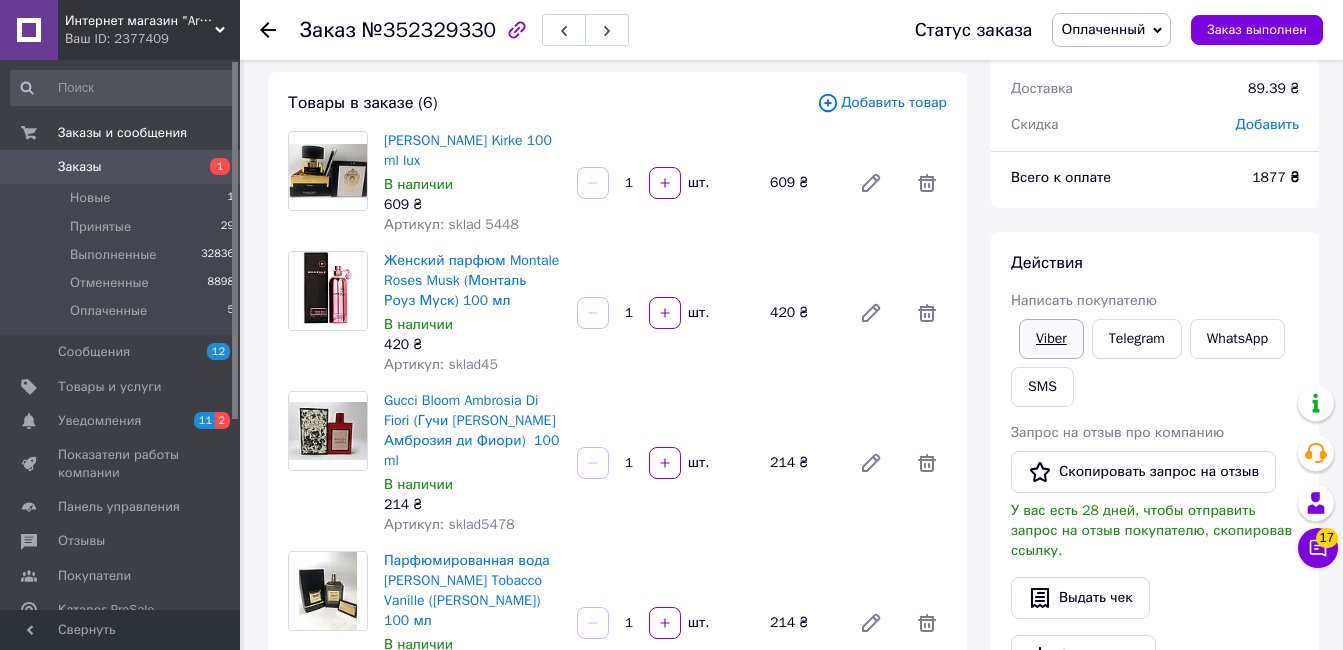 click on "Viber" at bounding box center [1051, 339] 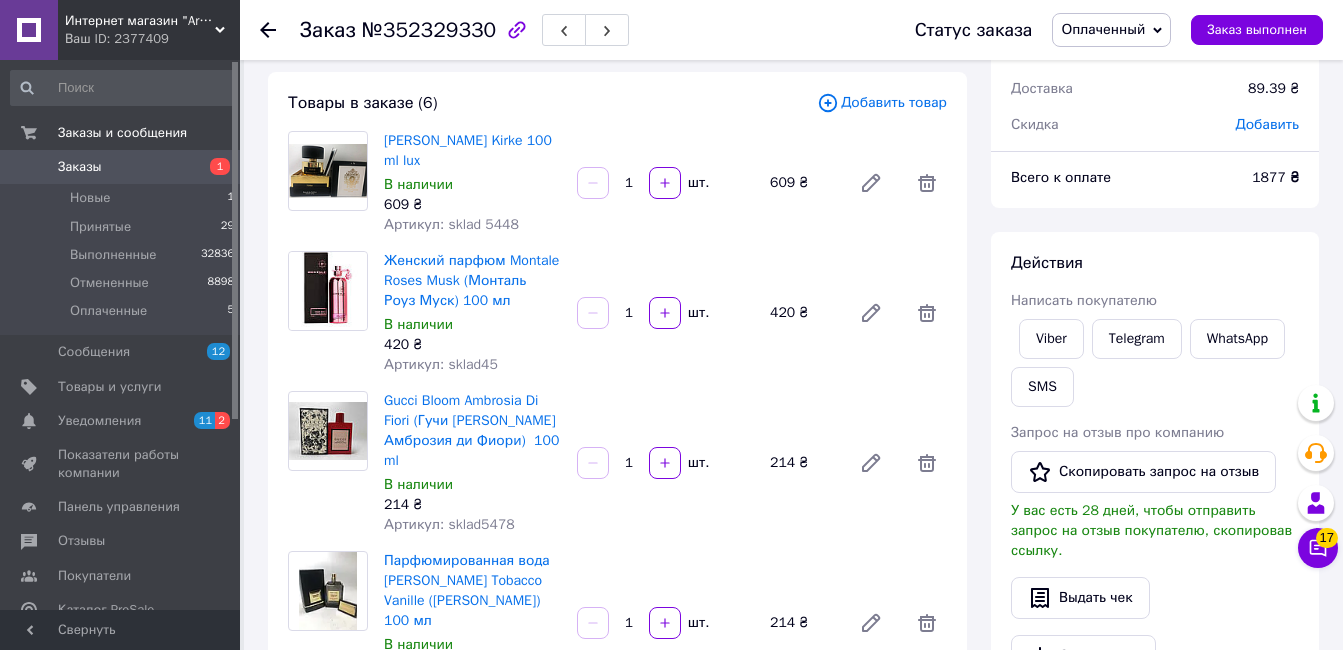click on "Действия Написать покупателю Viber Telegram WhatsApp SMS Запрос на отзыв про компанию   Скопировать запрос на отзыв У вас есть 28 дней, чтобы отправить запрос на отзыв покупателю, скопировав ссылку.   Выдать чек   Скачать PDF   Печать PDF   Дублировать заказ" at bounding box center [1155, 514] 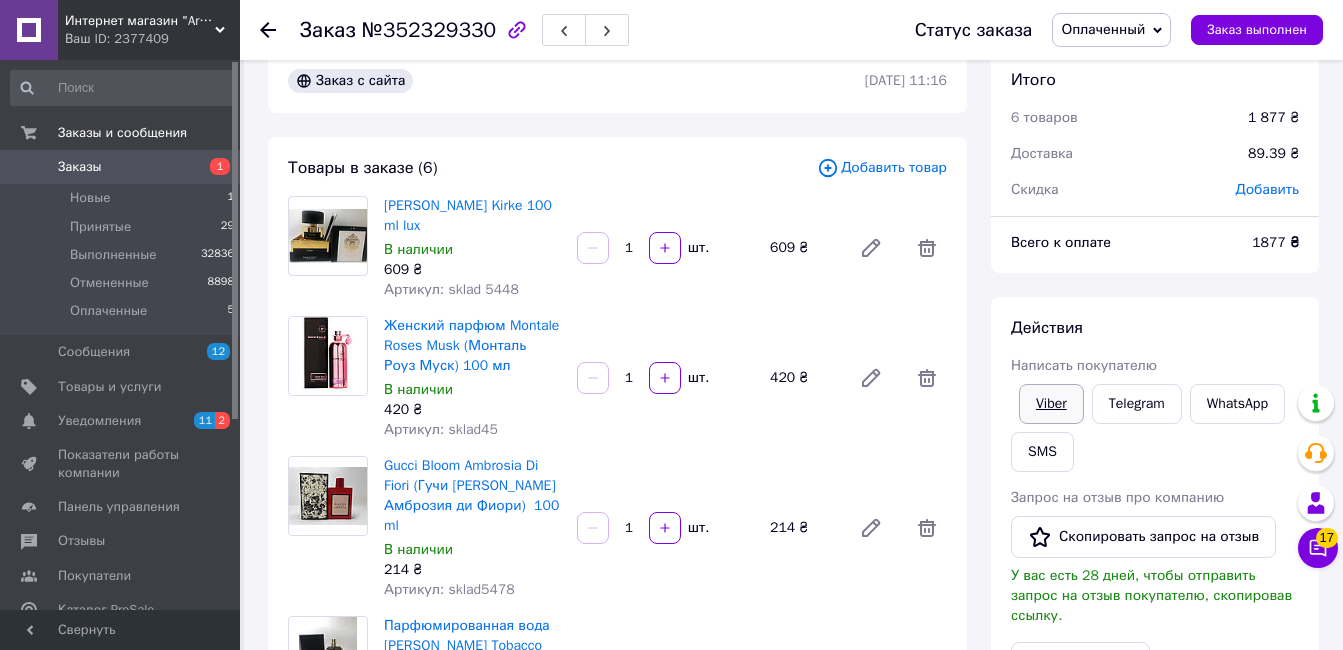 scroll, scrollTop: 0, scrollLeft: 0, axis: both 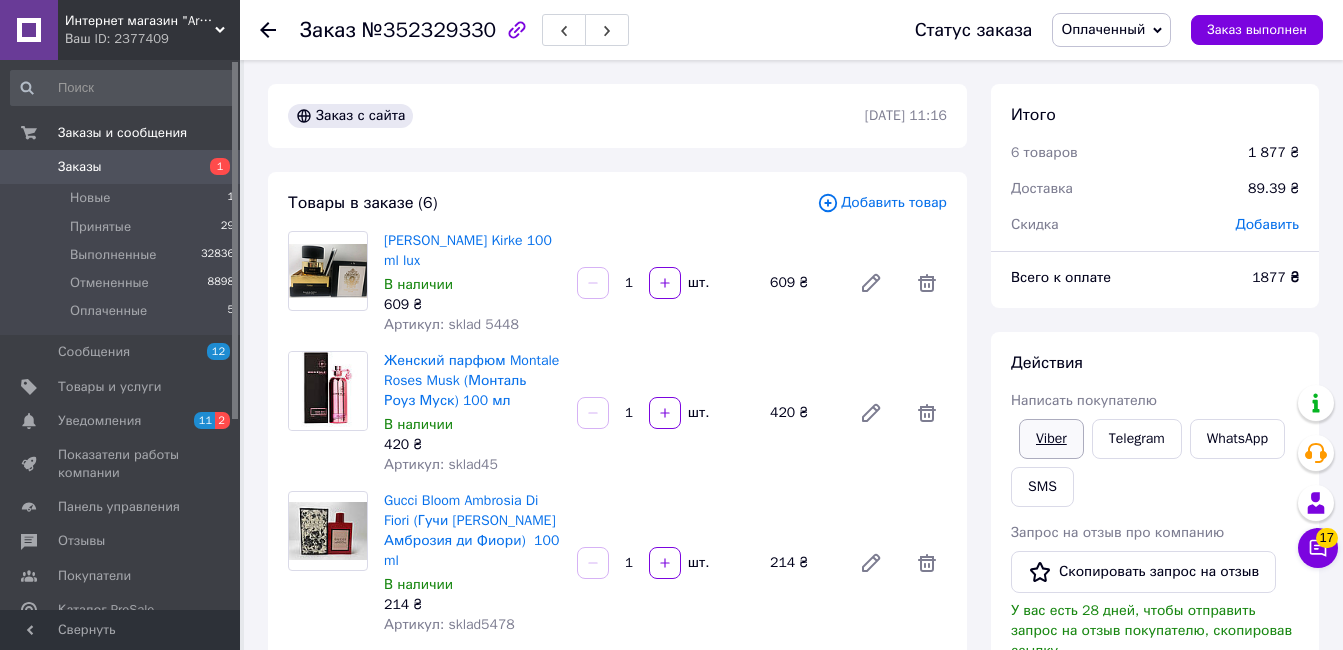 click on "Viber" at bounding box center [1051, 439] 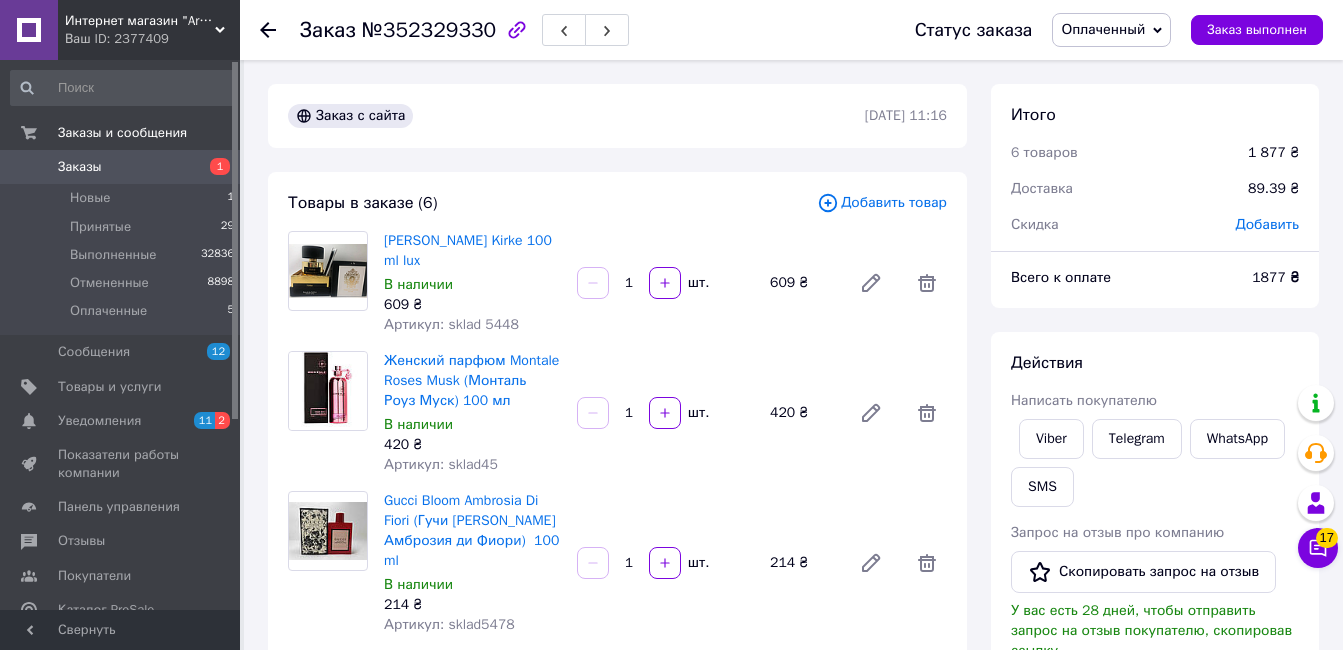 drag, startPoint x: 1193, startPoint y: 273, endPoint x: 1180, endPoint y: 270, distance: 13.341664 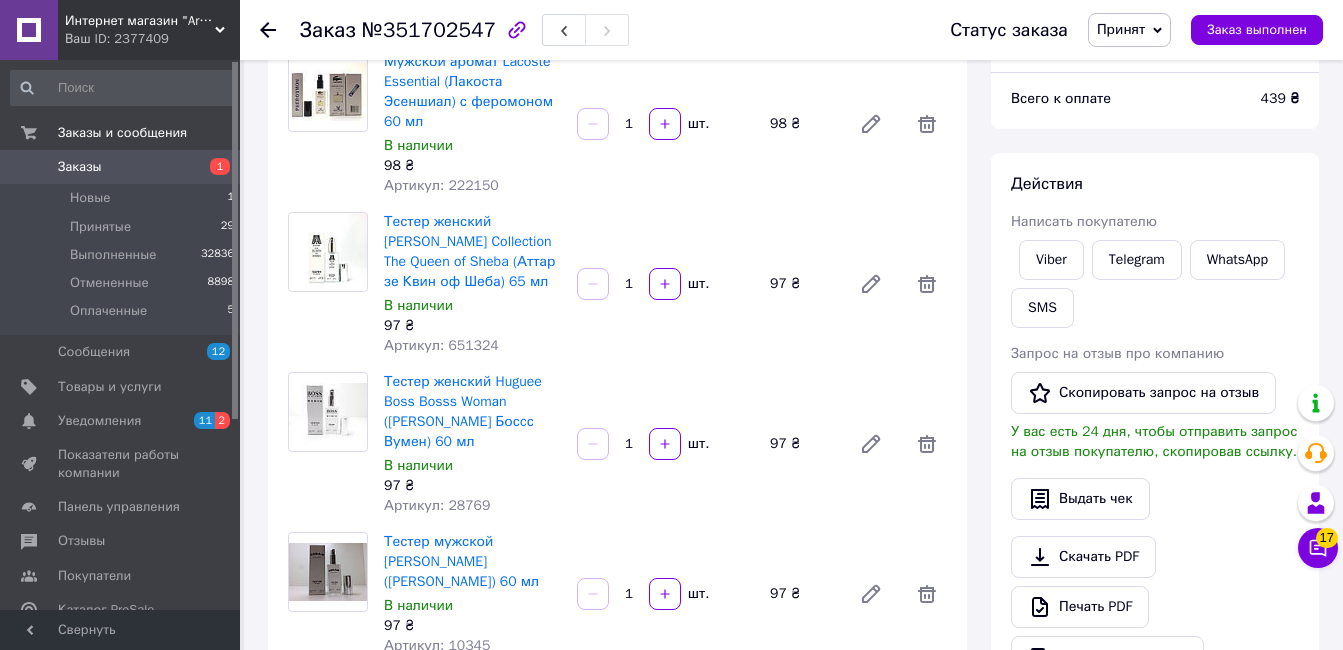 scroll, scrollTop: 300, scrollLeft: 0, axis: vertical 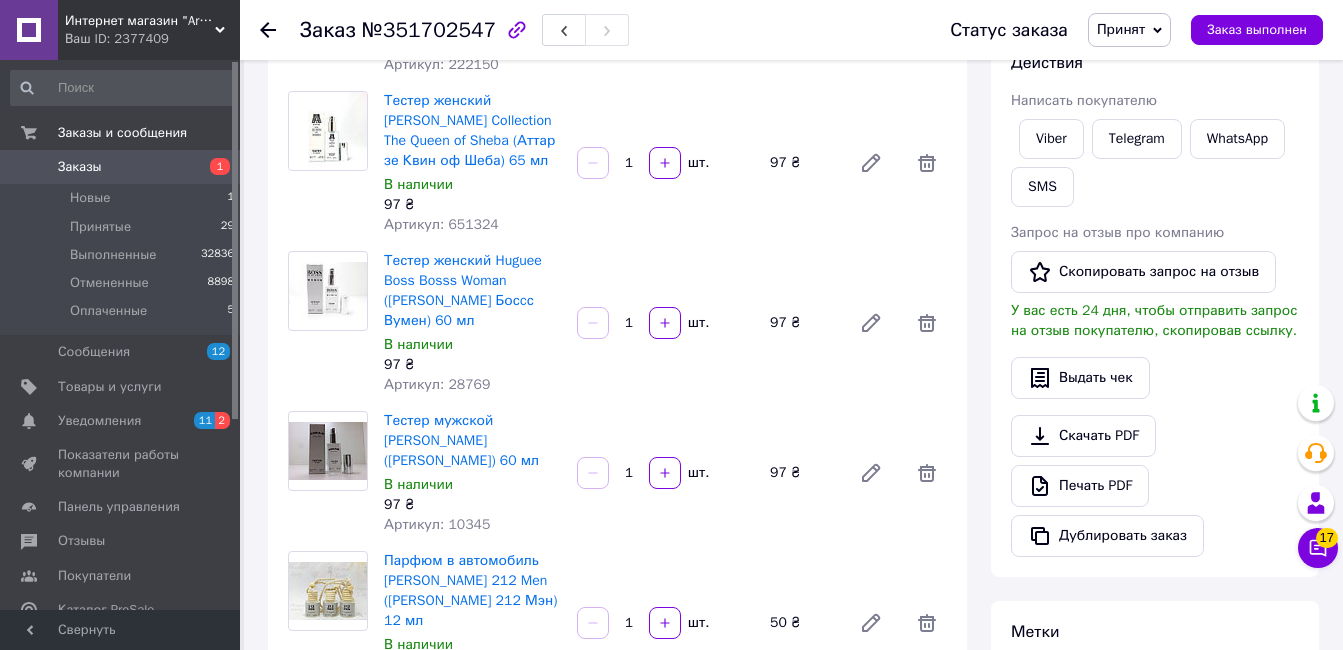 click on "Viber Telegram WhatsApp SMS" at bounding box center [1155, 163] 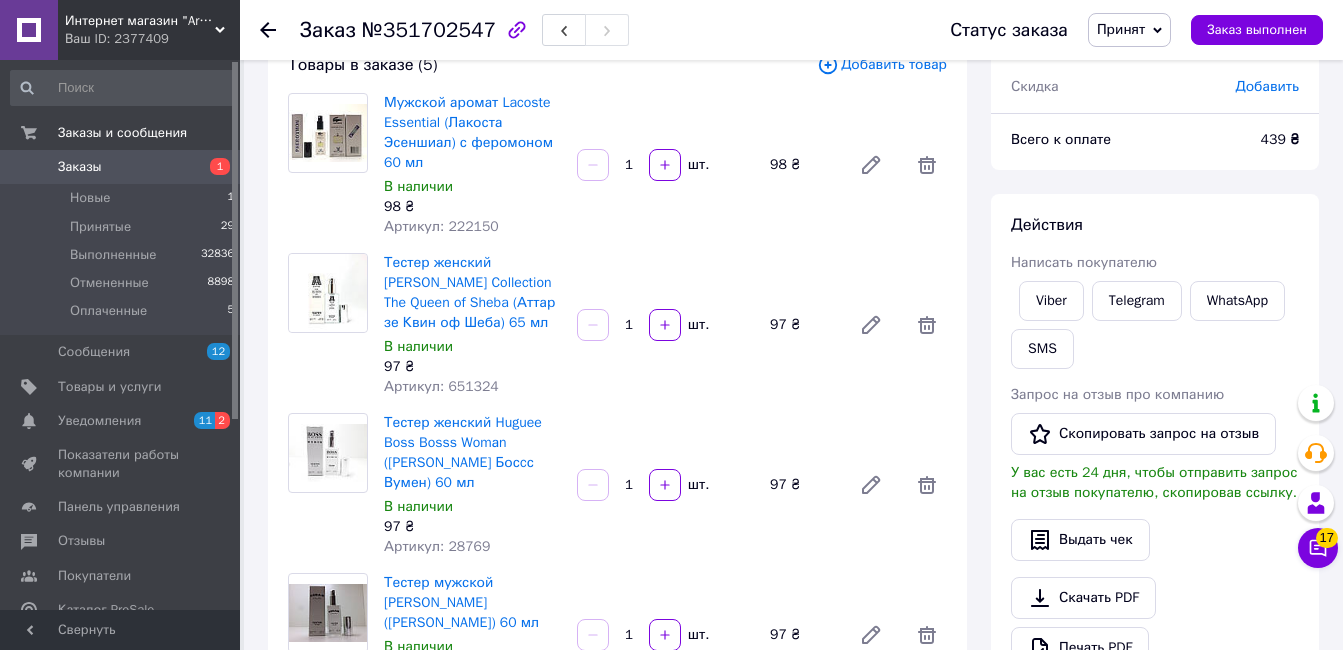 scroll, scrollTop: 0, scrollLeft: 0, axis: both 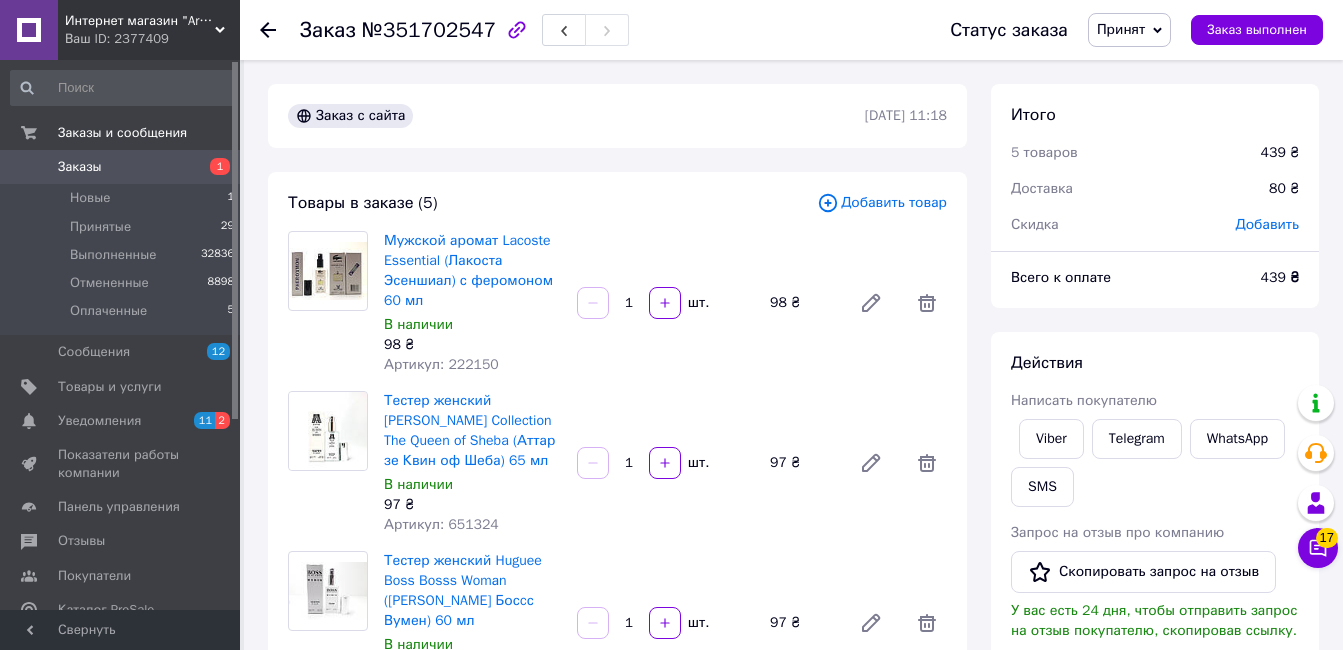 drag, startPoint x: 1215, startPoint y: 247, endPoint x: 1176, endPoint y: 77, distance: 174.41617 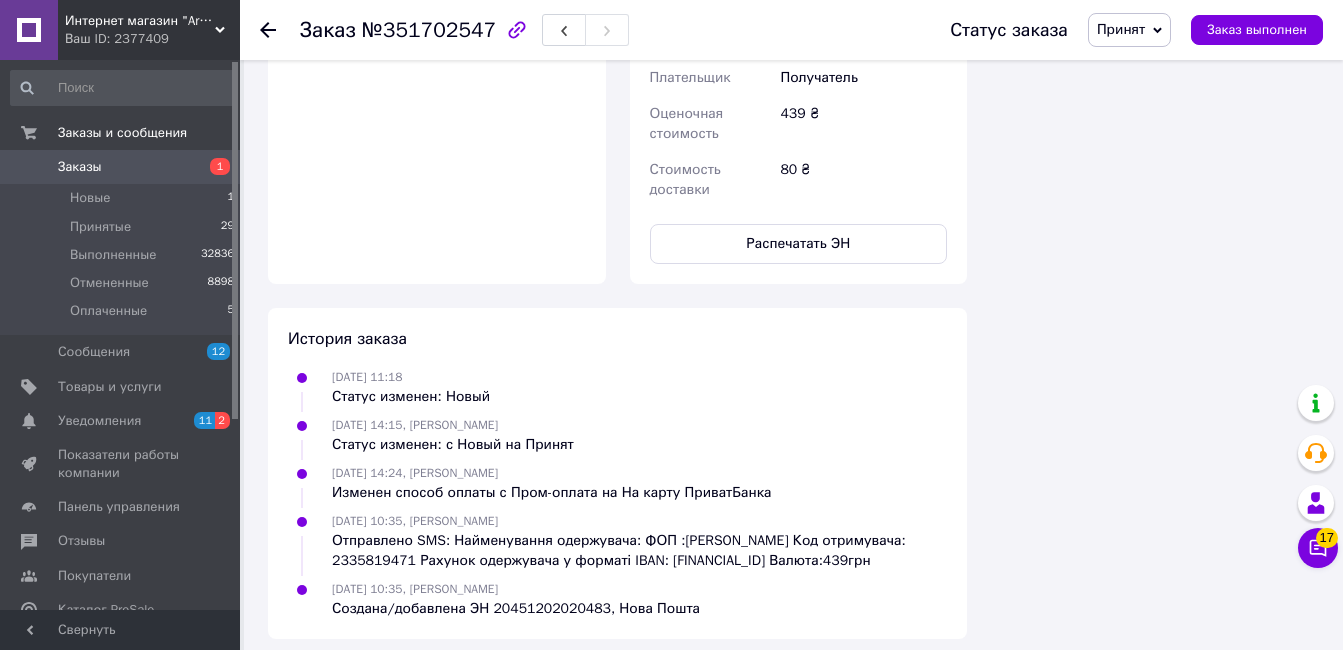 scroll, scrollTop: 1487, scrollLeft: 0, axis: vertical 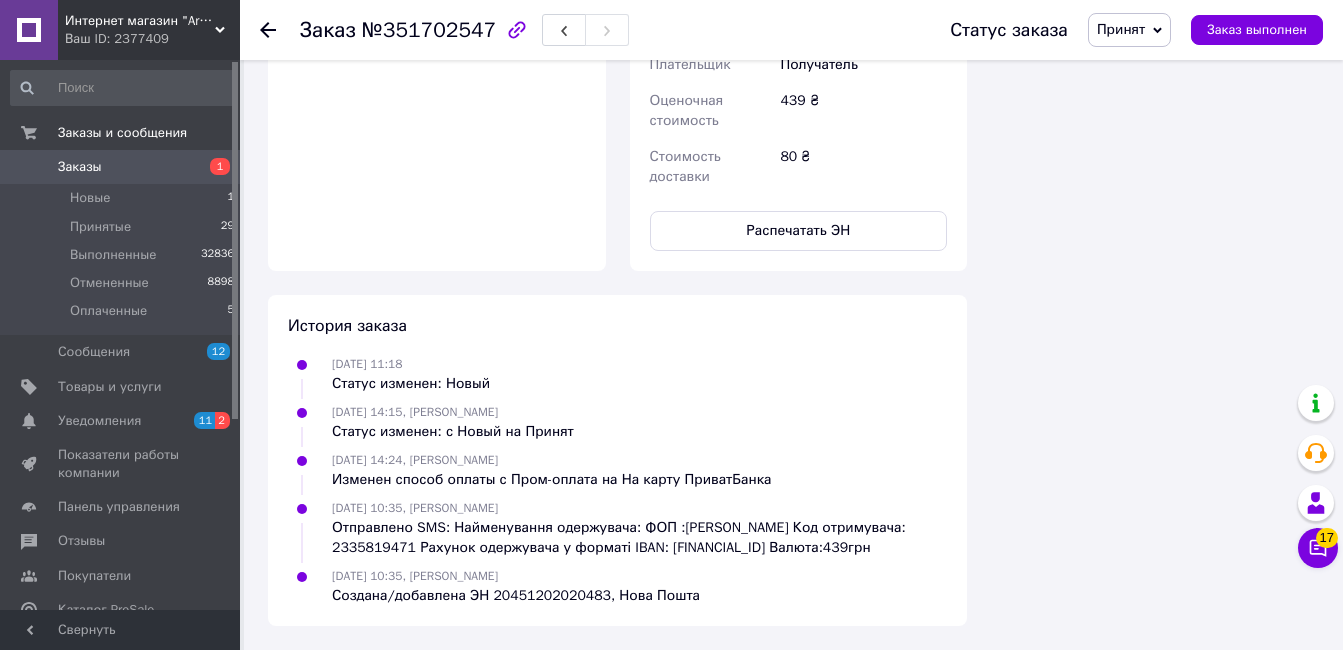drag, startPoint x: 931, startPoint y: 382, endPoint x: 925, endPoint y: 373, distance: 10.816654 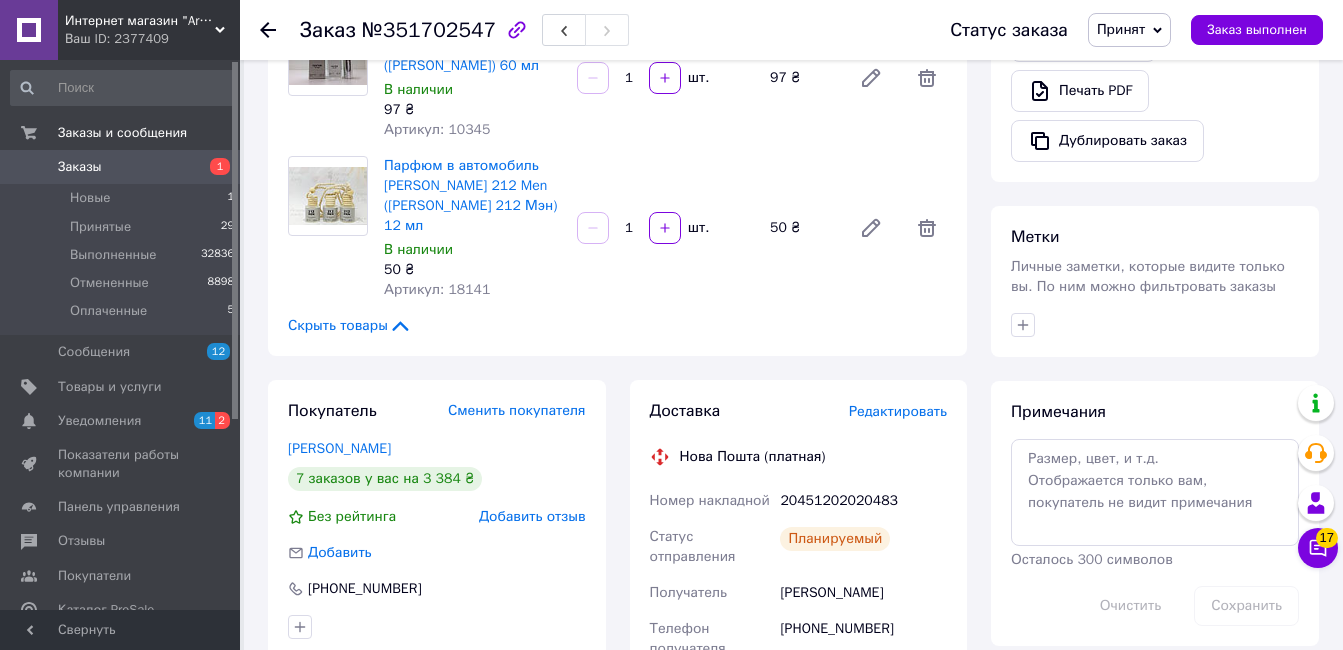 scroll, scrollTop: 687, scrollLeft: 0, axis: vertical 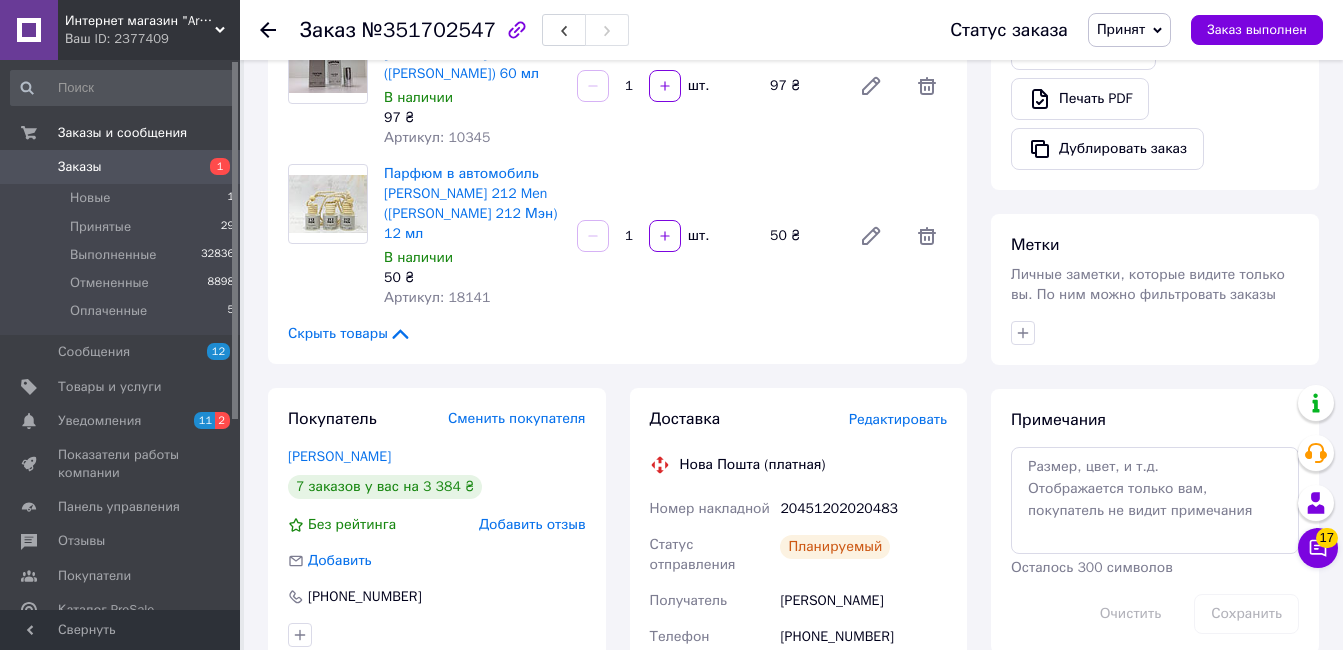 click on "Принят" at bounding box center (1121, 29) 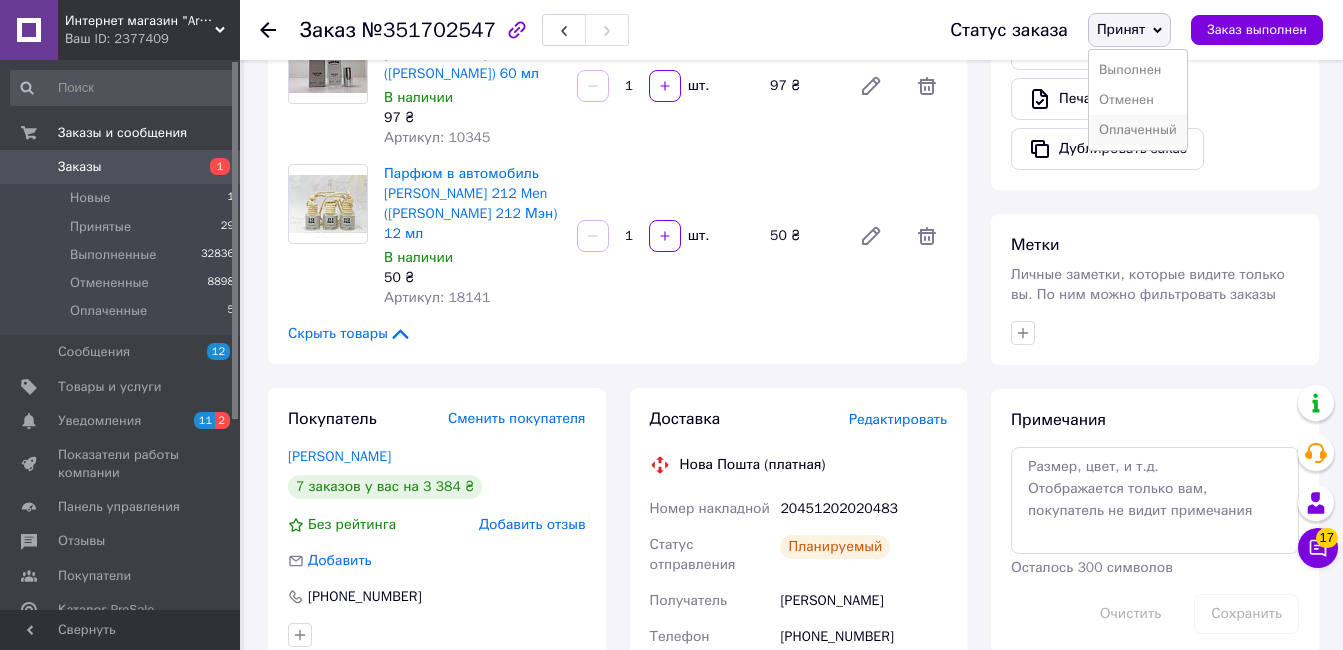 click on "Оплаченный" at bounding box center [1138, 130] 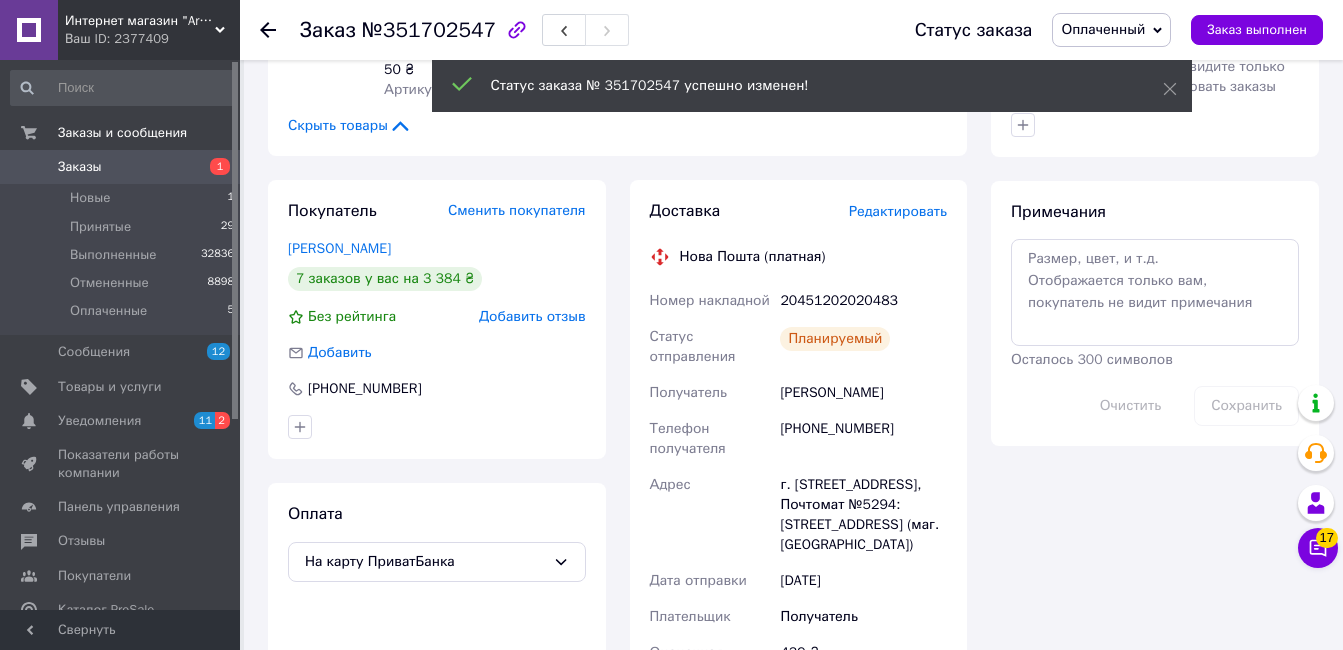 scroll, scrollTop: 887, scrollLeft: 0, axis: vertical 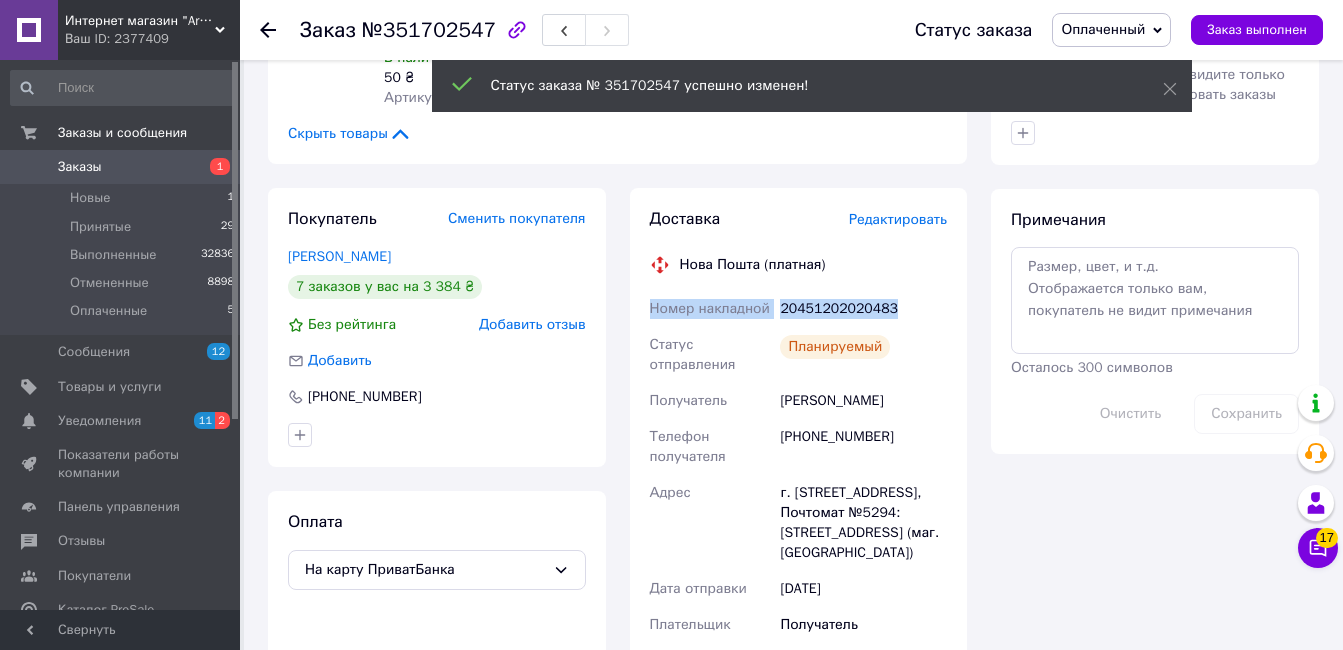 drag, startPoint x: 896, startPoint y: 289, endPoint x: 641, endPoint y: 289, distance: 255 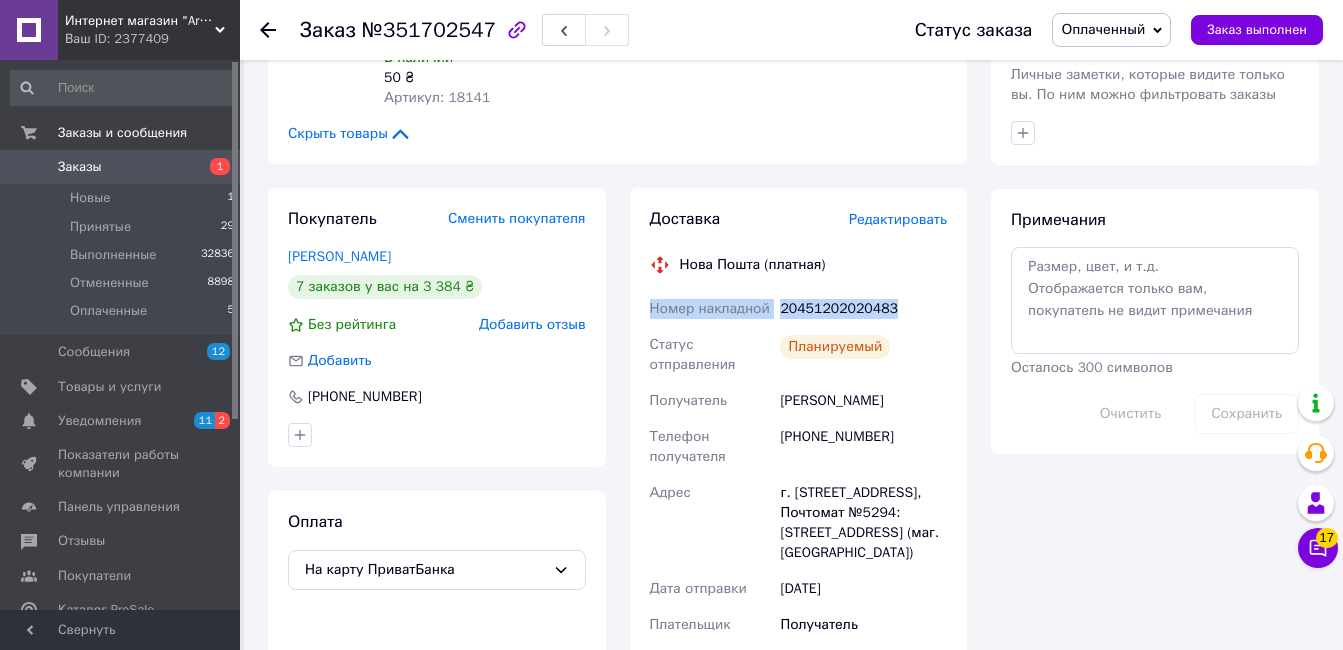 copy on "Номер накладной 20451202020483" 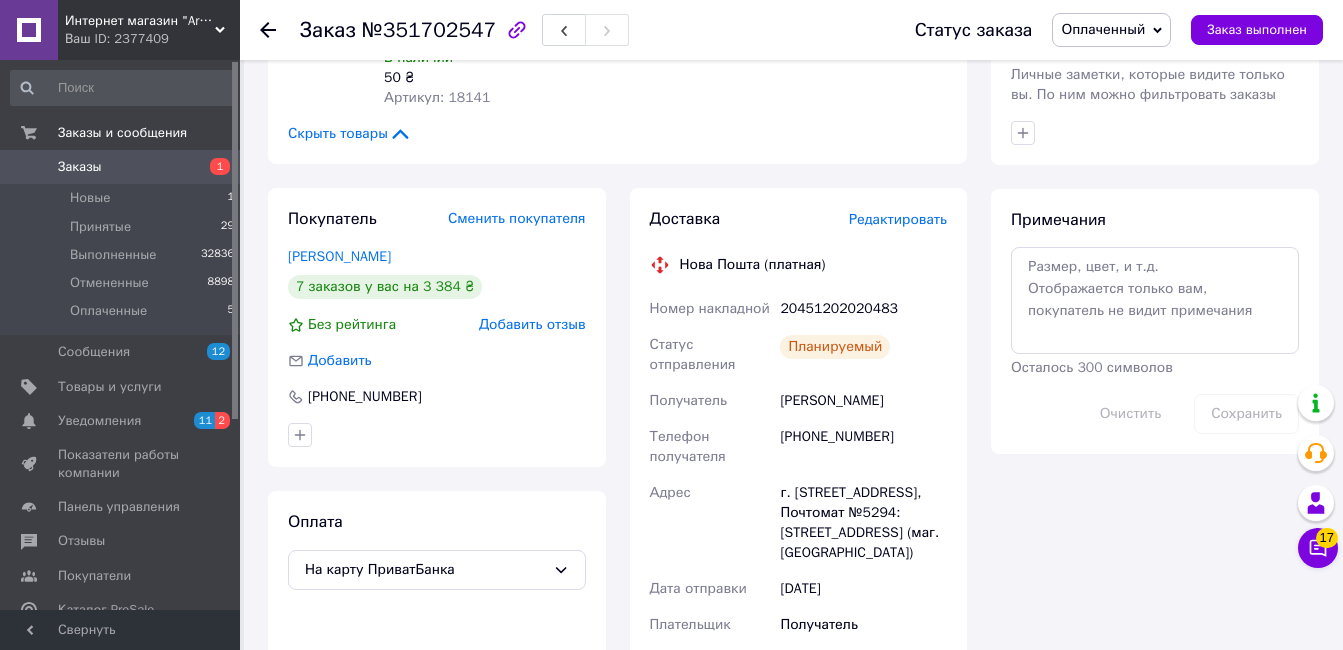 click on "Примечания Осталось 300 символов Очистить Сохранить" at bounding box center [1155, 321] 